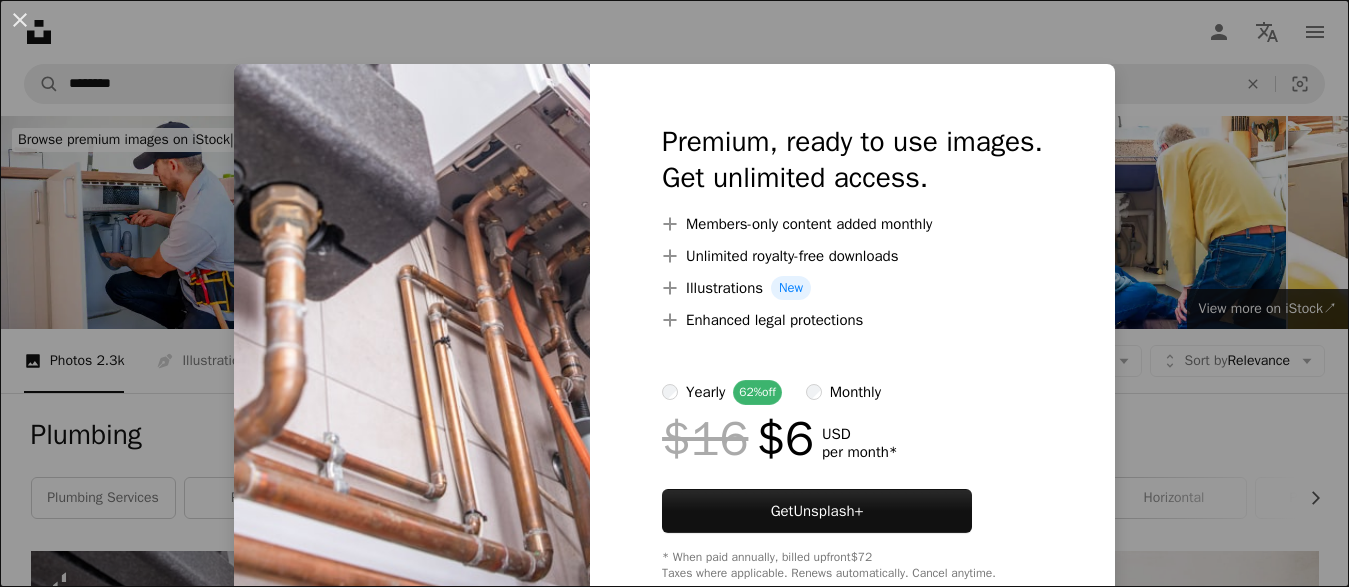 scroll, scrollTop: 510, scrollLeft: 0, axis: vertical 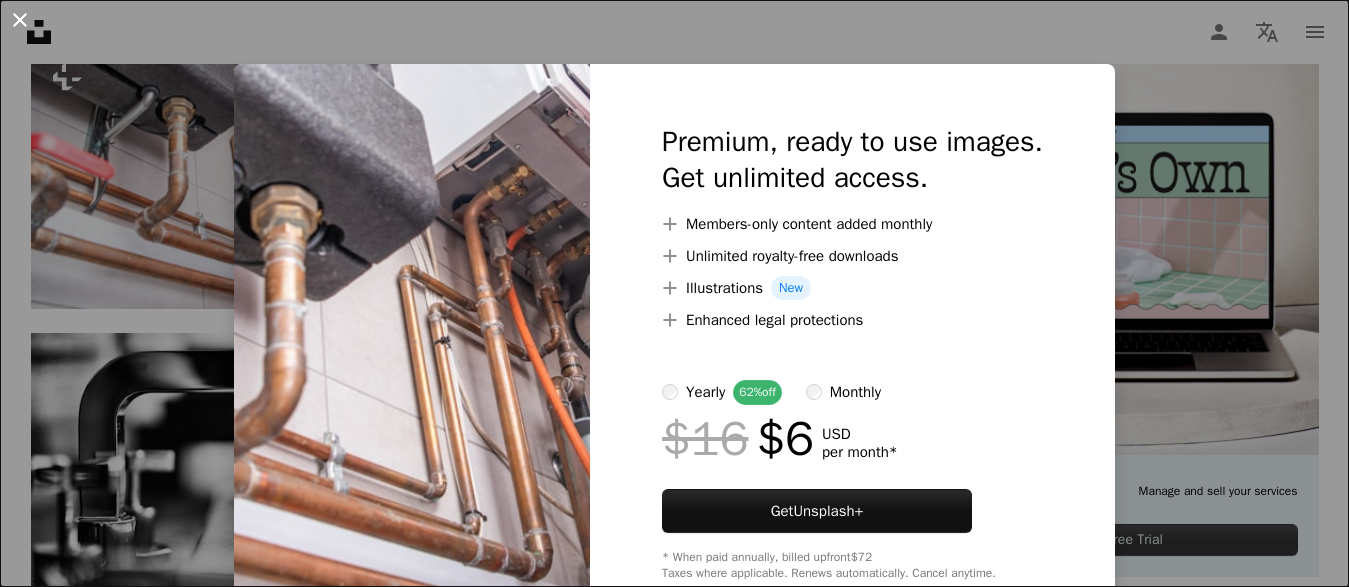 click on "An X shape" at bounding box center (20, 20) 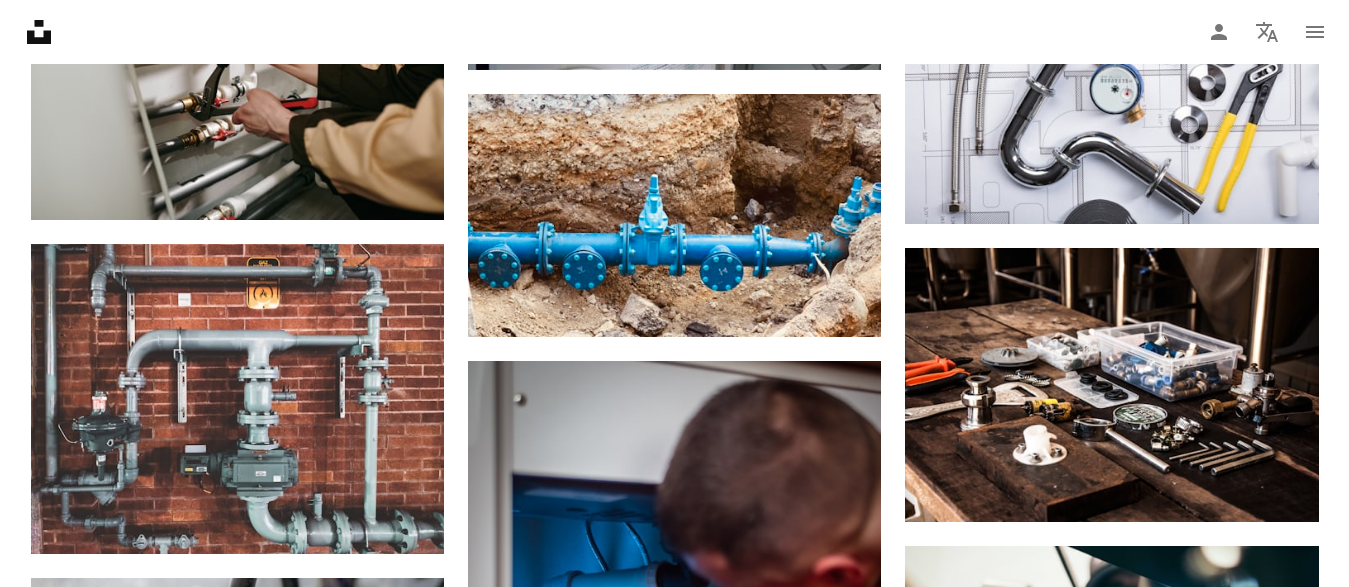 scroll, scrollTop: 1530, scrollLeft: 0, axis: vertical 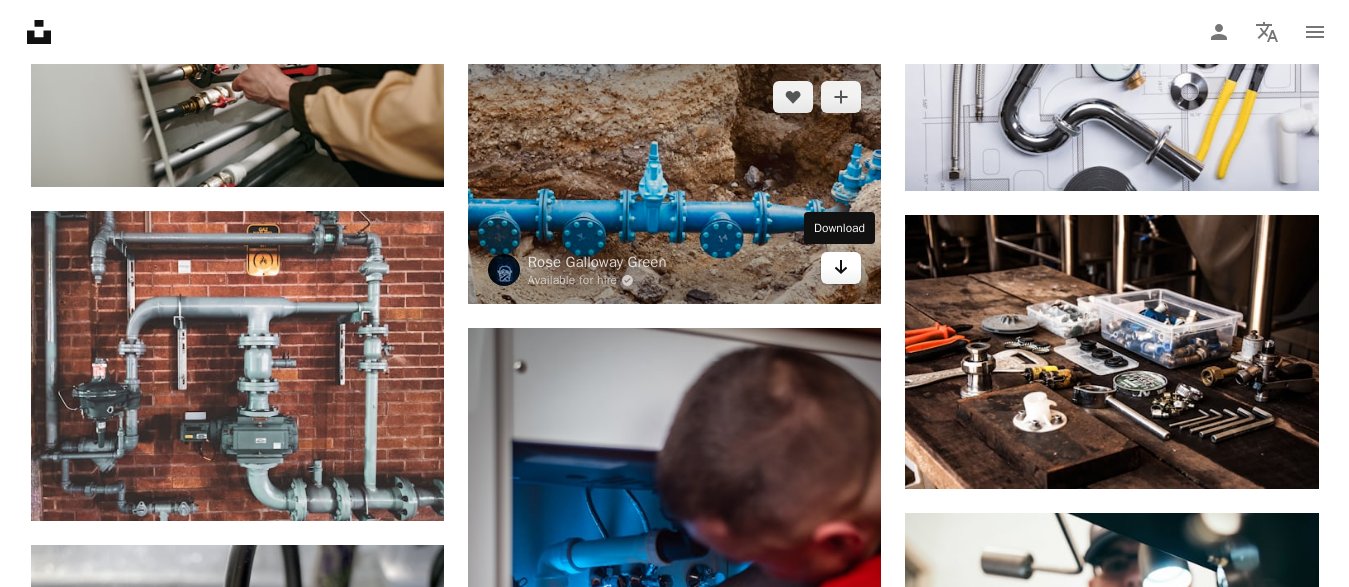 click 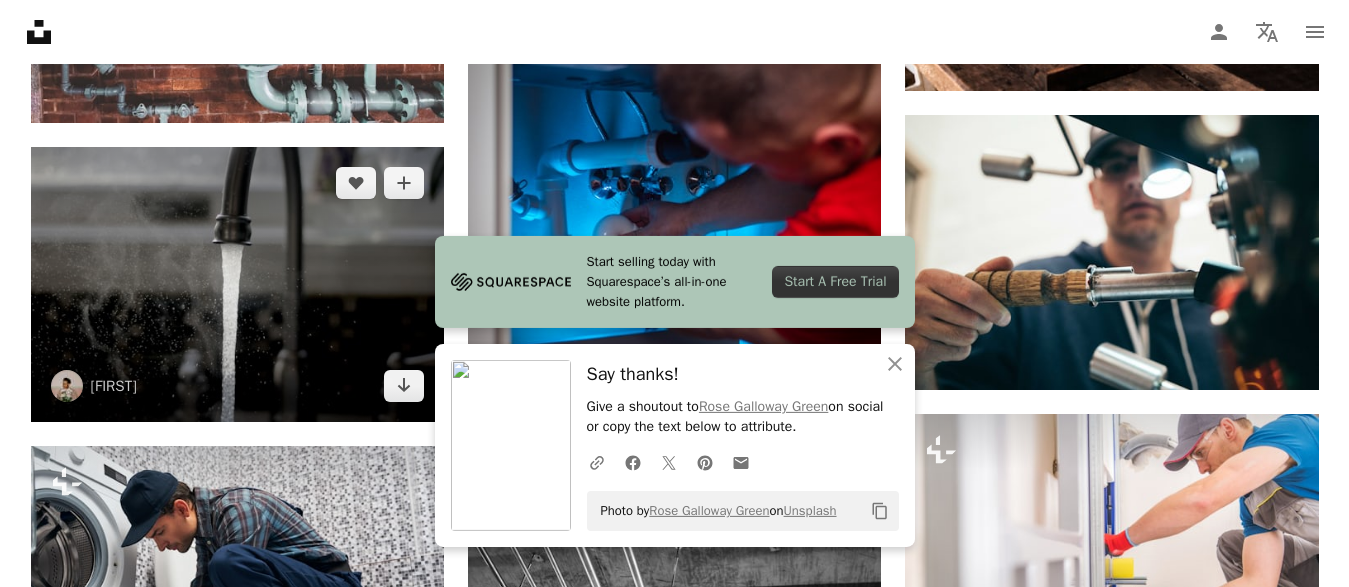 scroll, scrollTop: 1938, scrollLeft: 0, axis: vertical 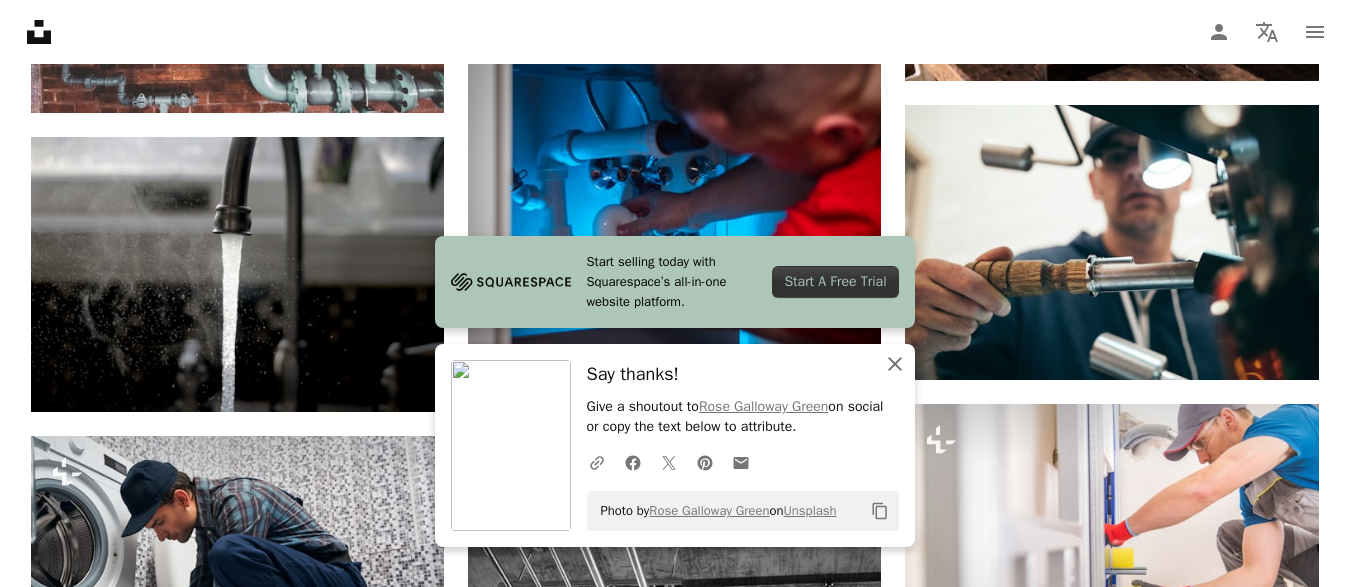 click on "An X shape" 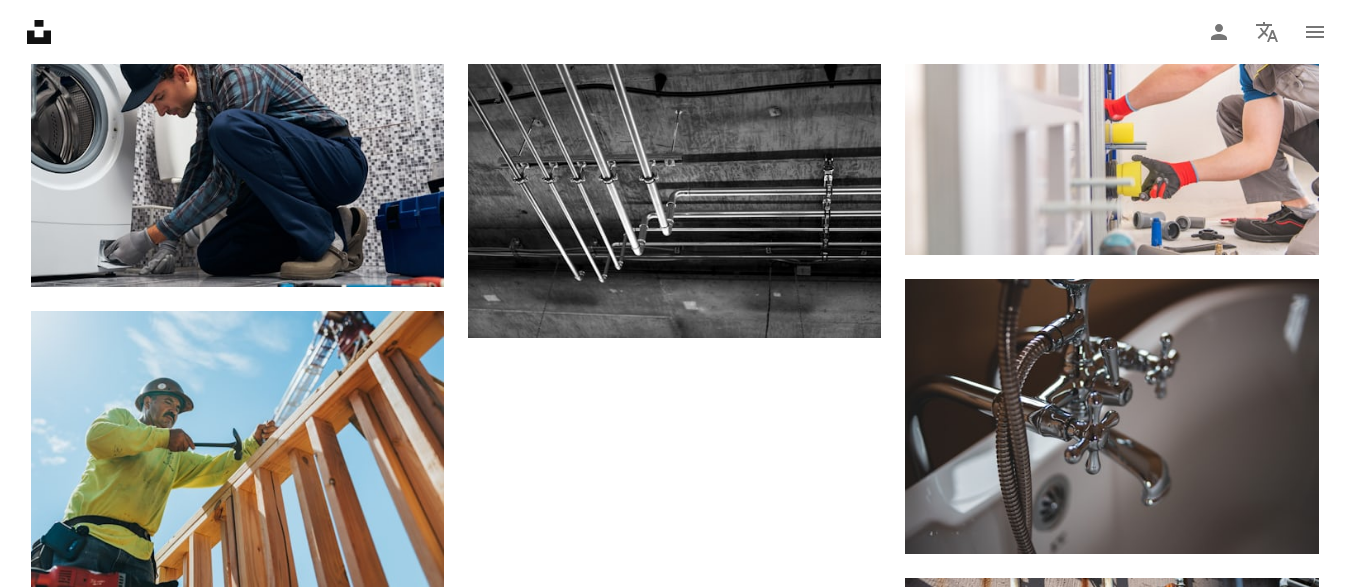 scroll, scrollTop: 2550, scrollLeft: 0, axis: vertical 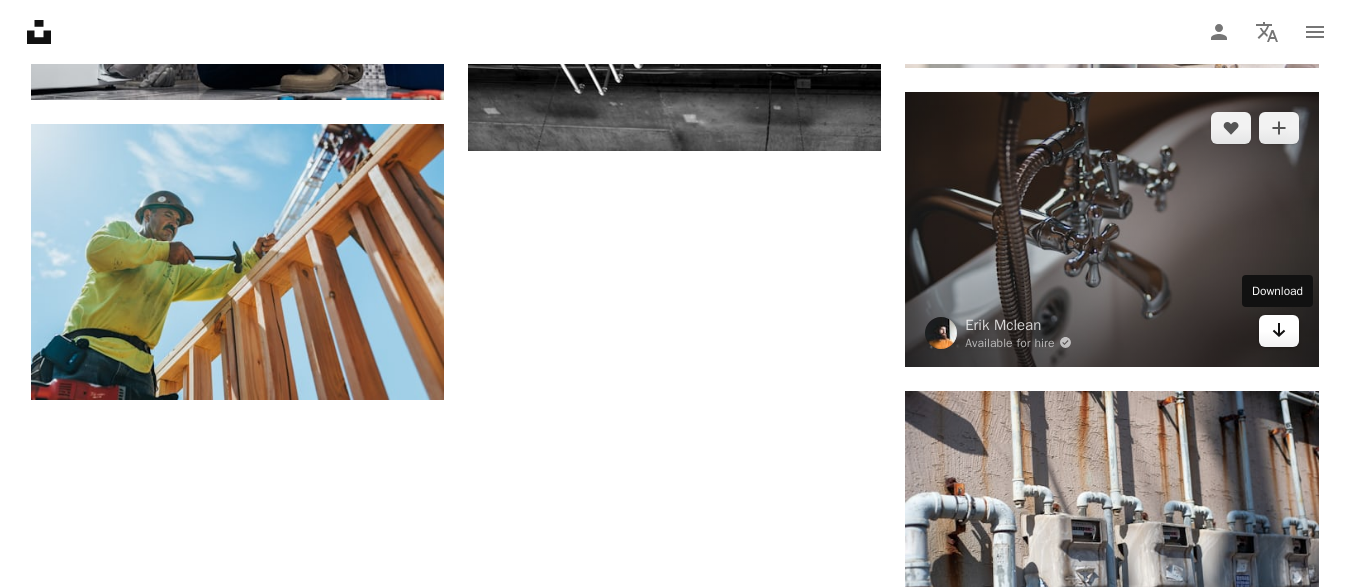 click 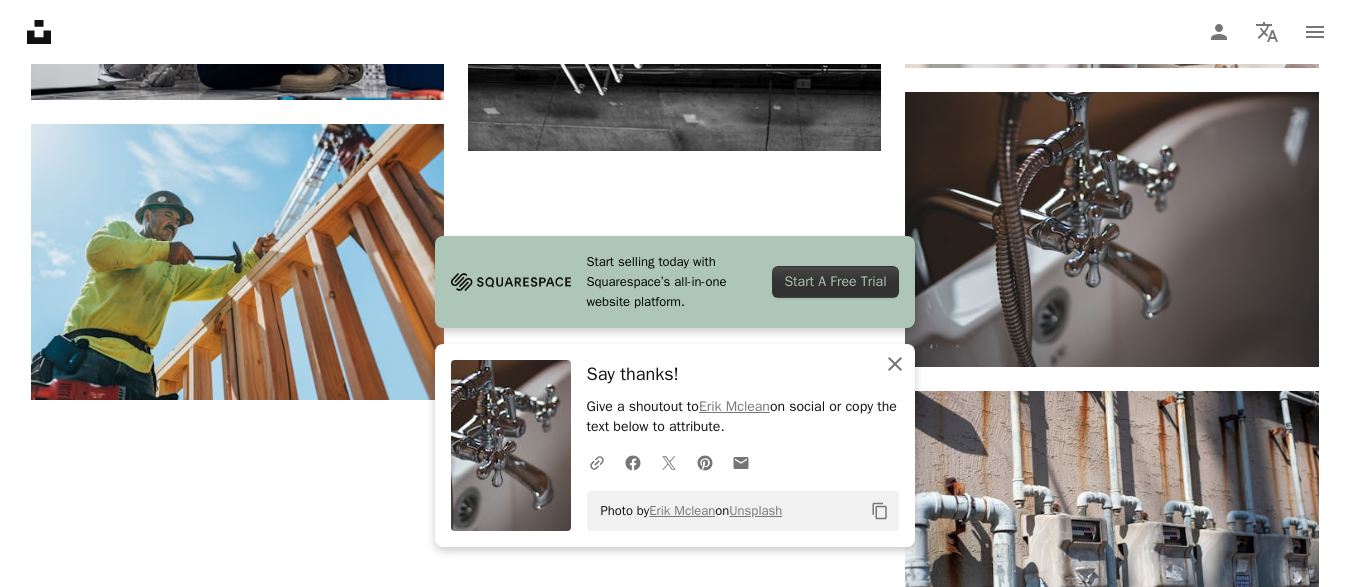 click on "An X shape" 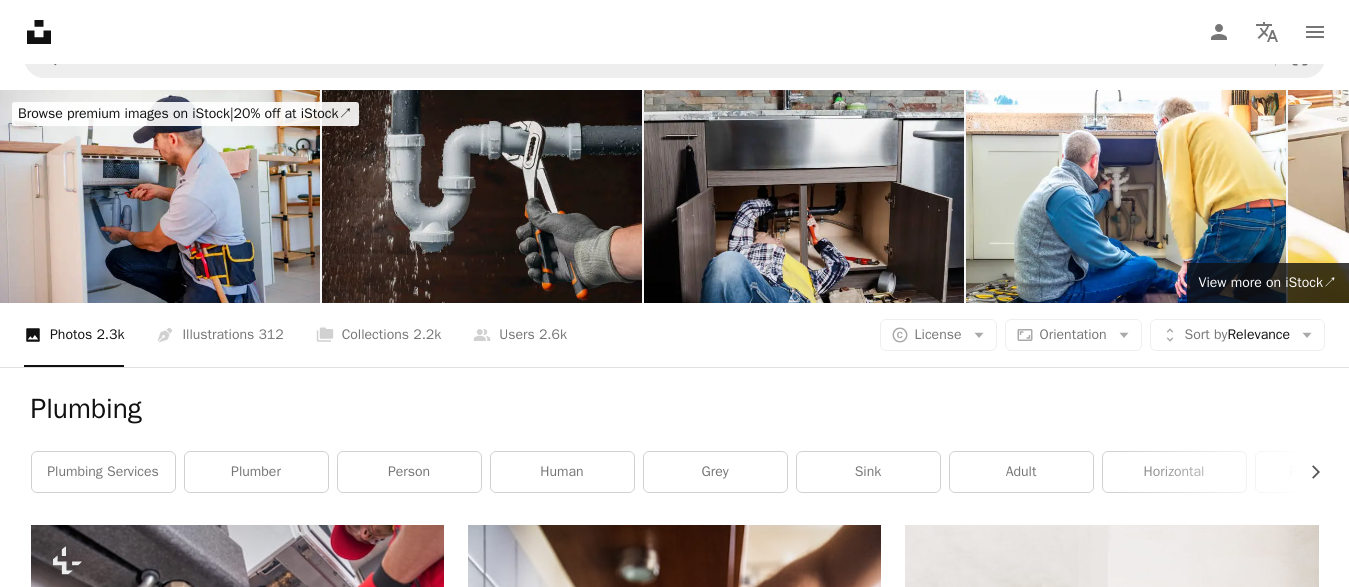 scroll, scrollTop: 0, scrollLeft: 0, axis: both 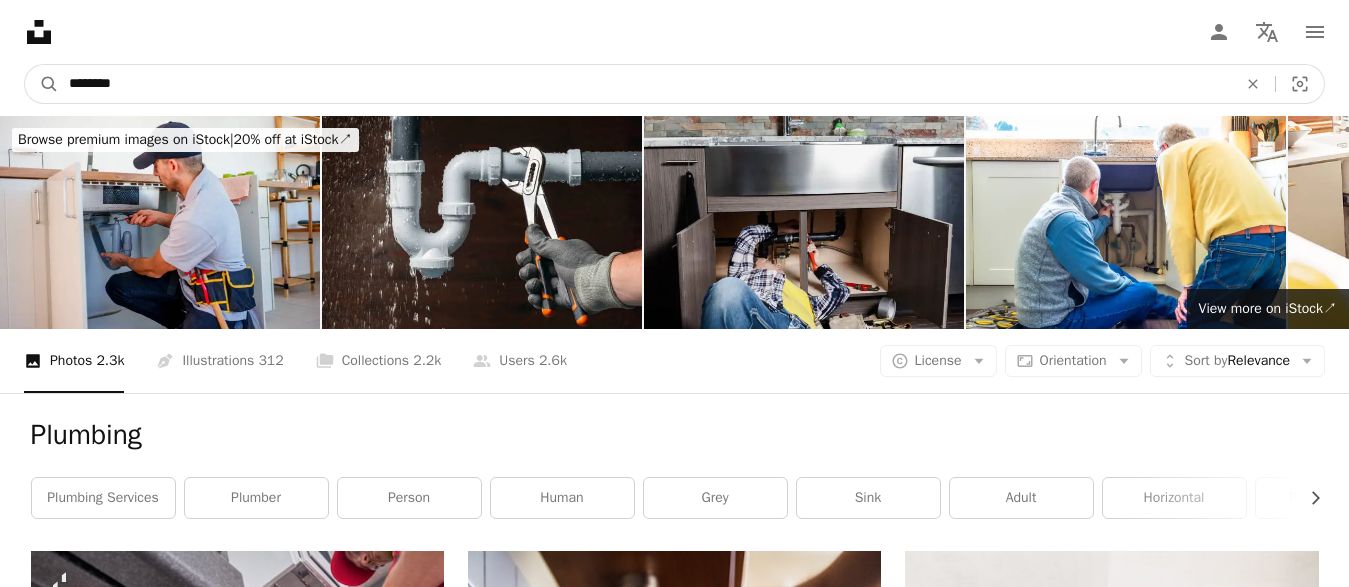 click on "********" at bounding box center (645, 84) 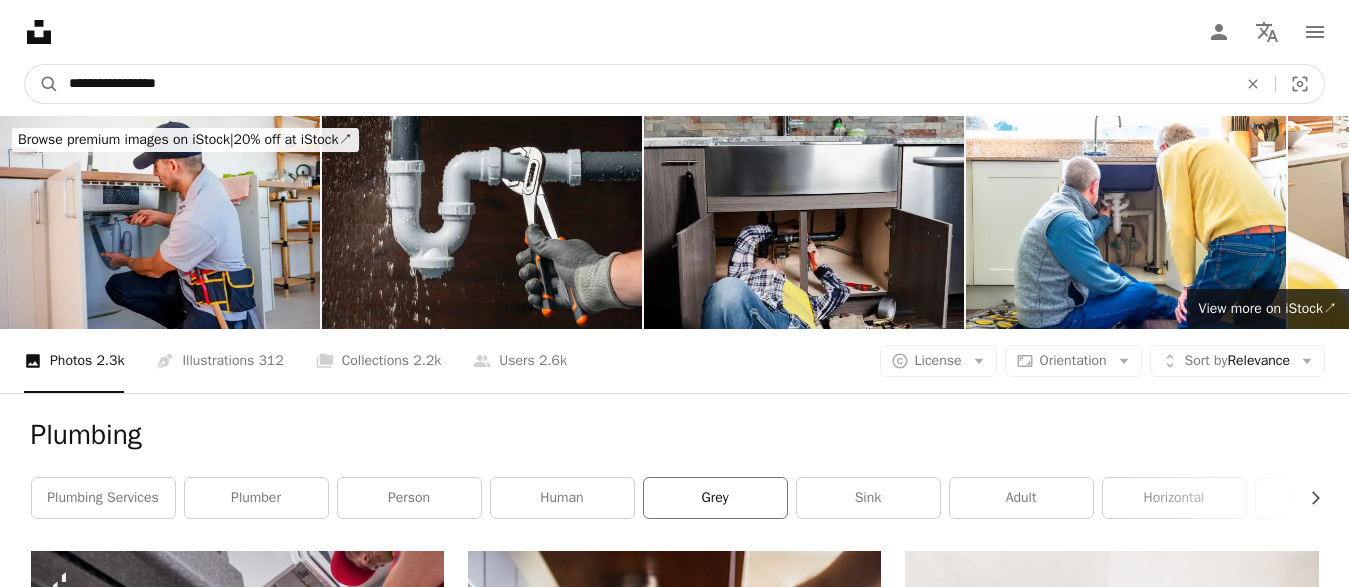 type on "**********" 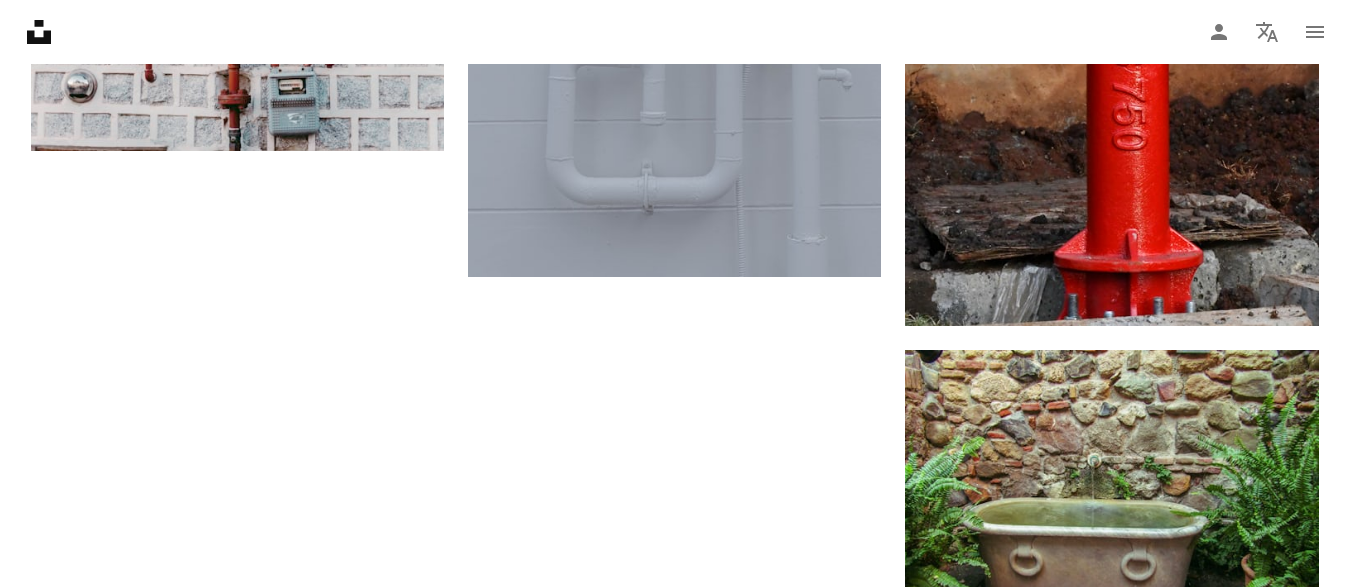 scroll, scrollTop: 3672, scrollLeft: 0, axis: vertical 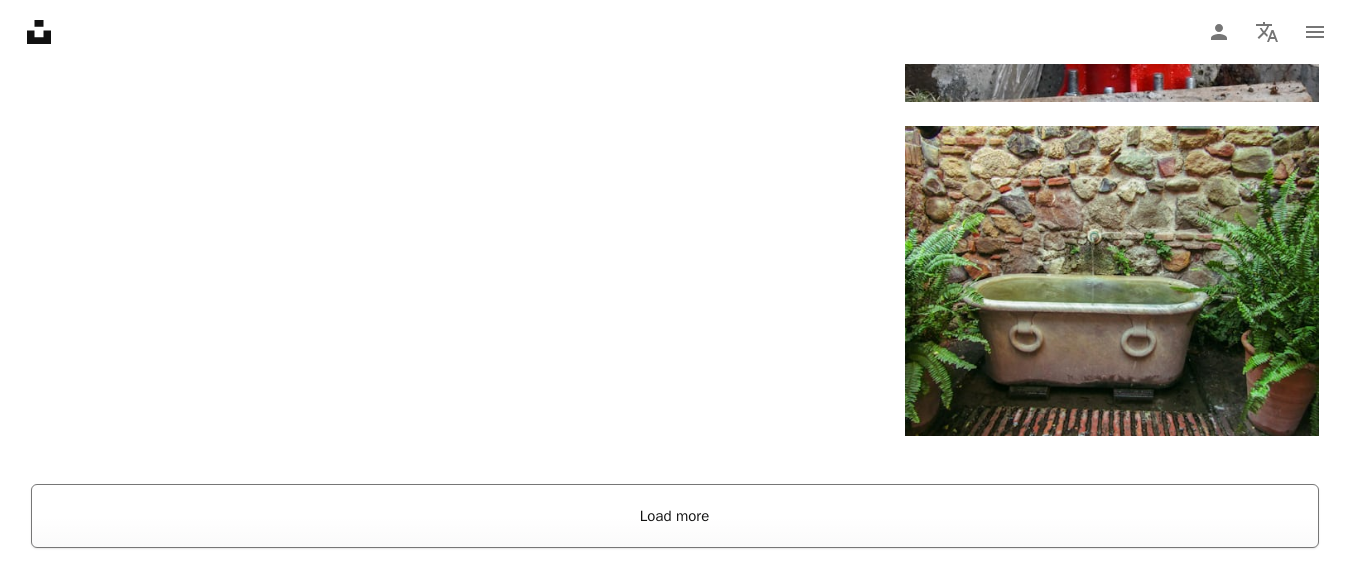 click on "Load more" at bounding box center (675, 516) 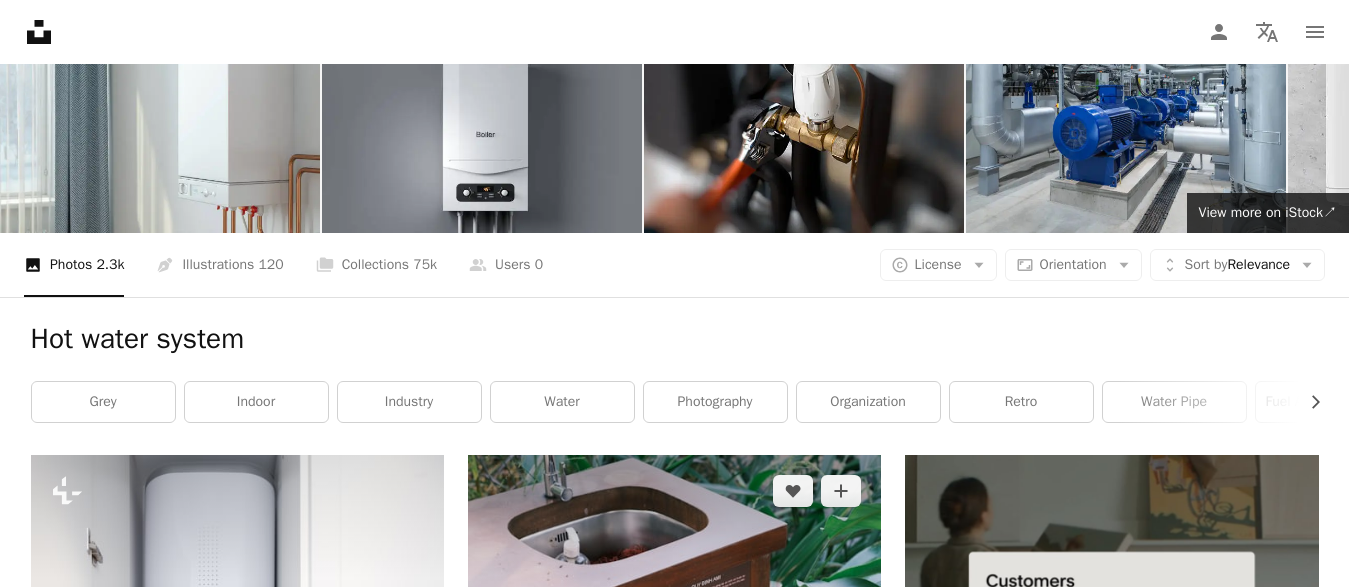scroll, scrollTop: 0, scrollLeft: 0, axis: both 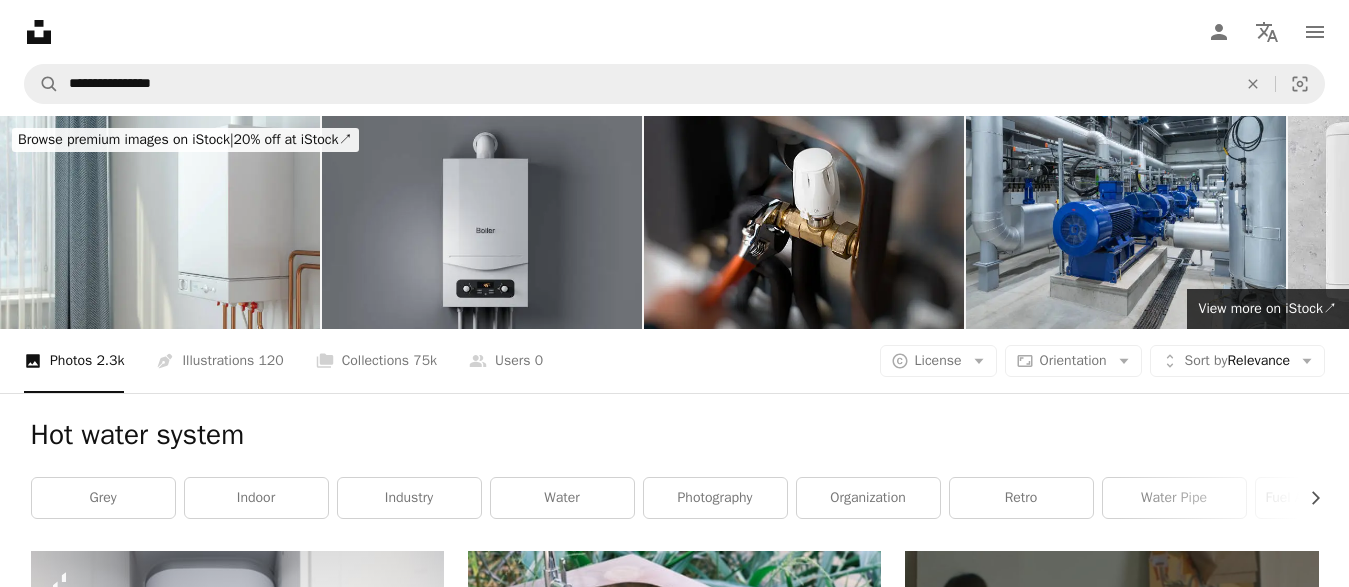 click at bounding box center (482, 222) 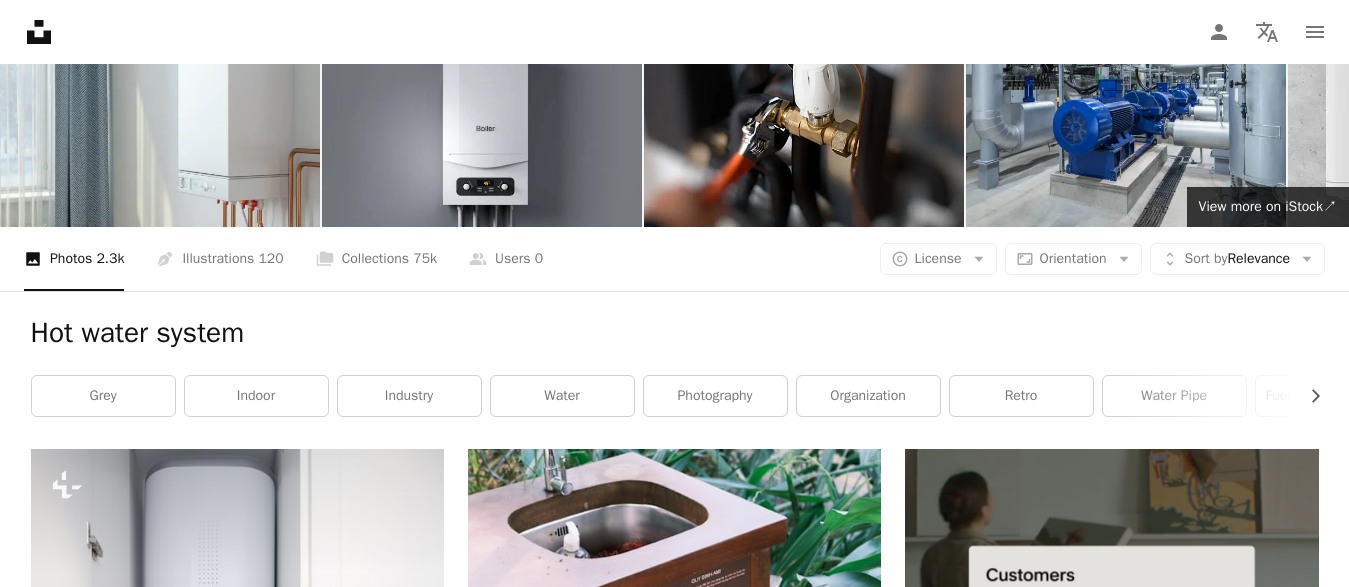 scroll, scrollTop: 0, scrollLeft: 0, axis: both 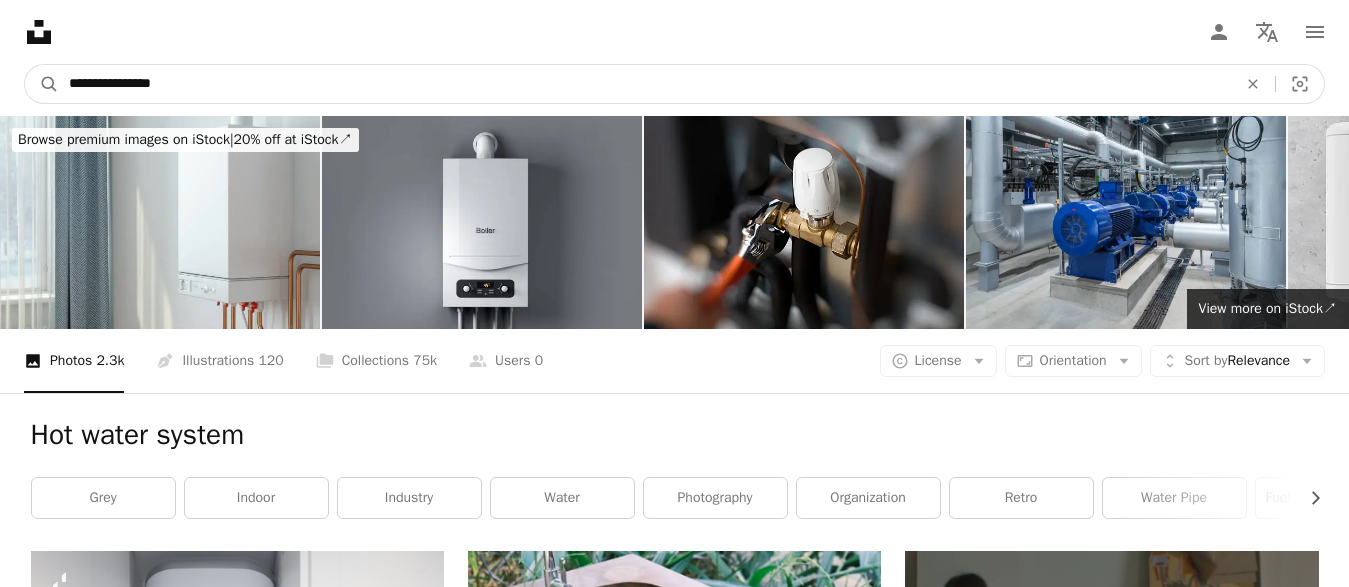 drag, startPoint x: 183, startPoint y: 83, endPoint x: 58, endPoint y: 74, distance: 125.32358 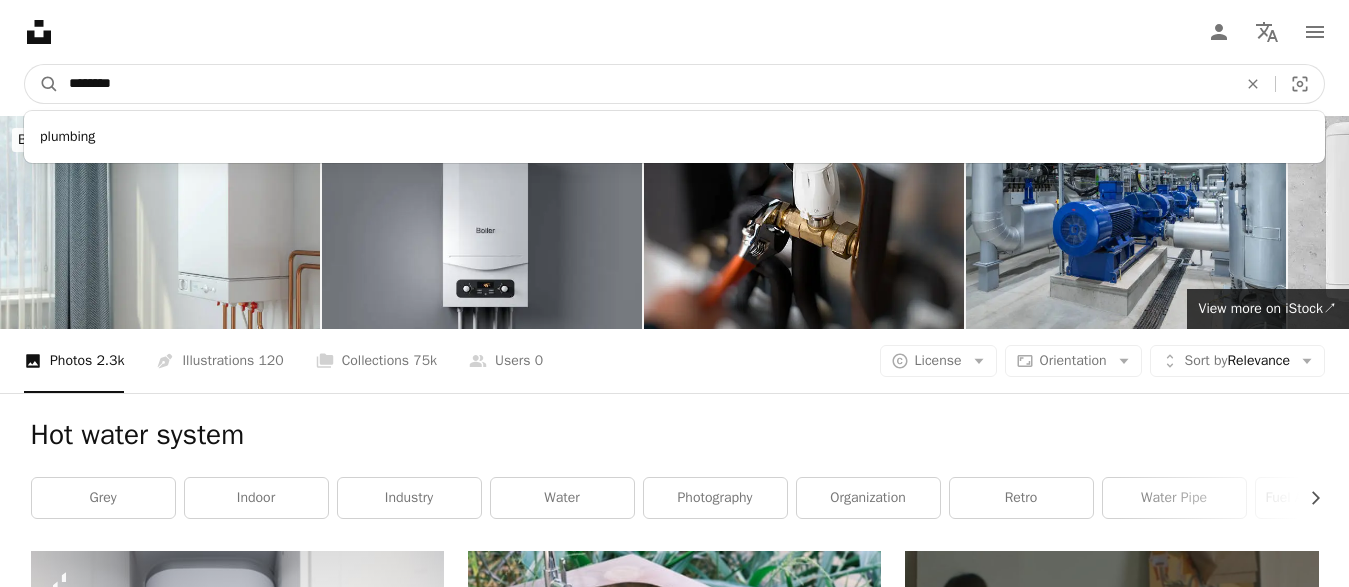 click on "********" at bounding box center [645, 84] 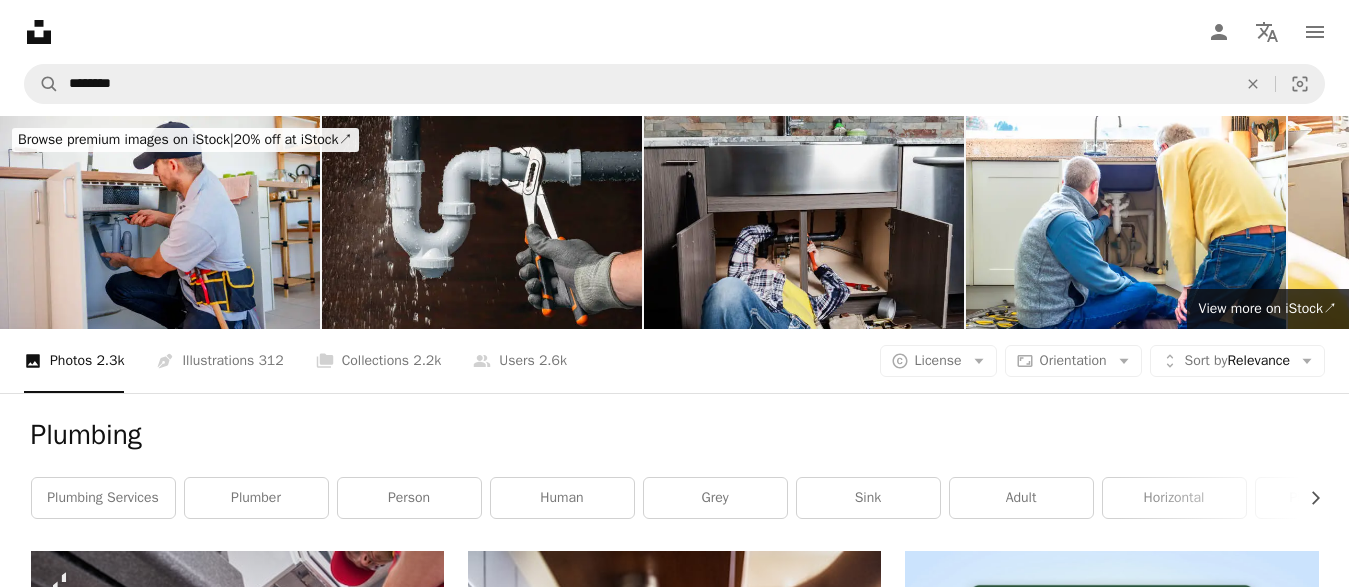 scroll, scrollTop: 204, scrollLeft: 0, axis: vertical 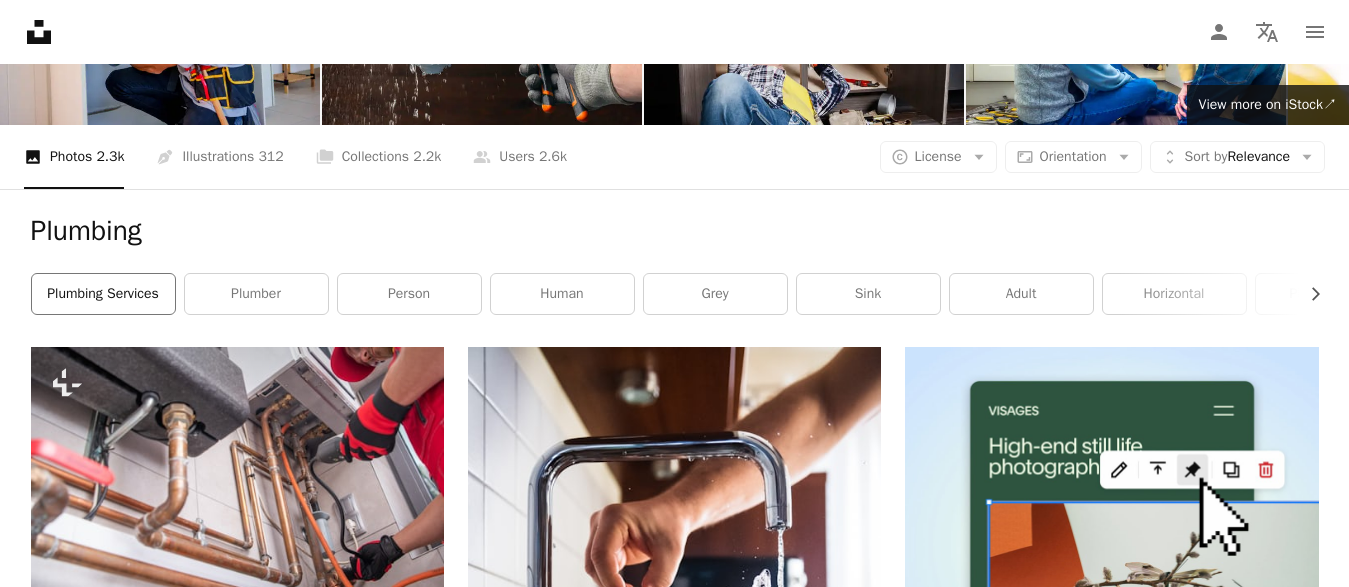 click on "plumbing services" at bounding box center [103, 294] 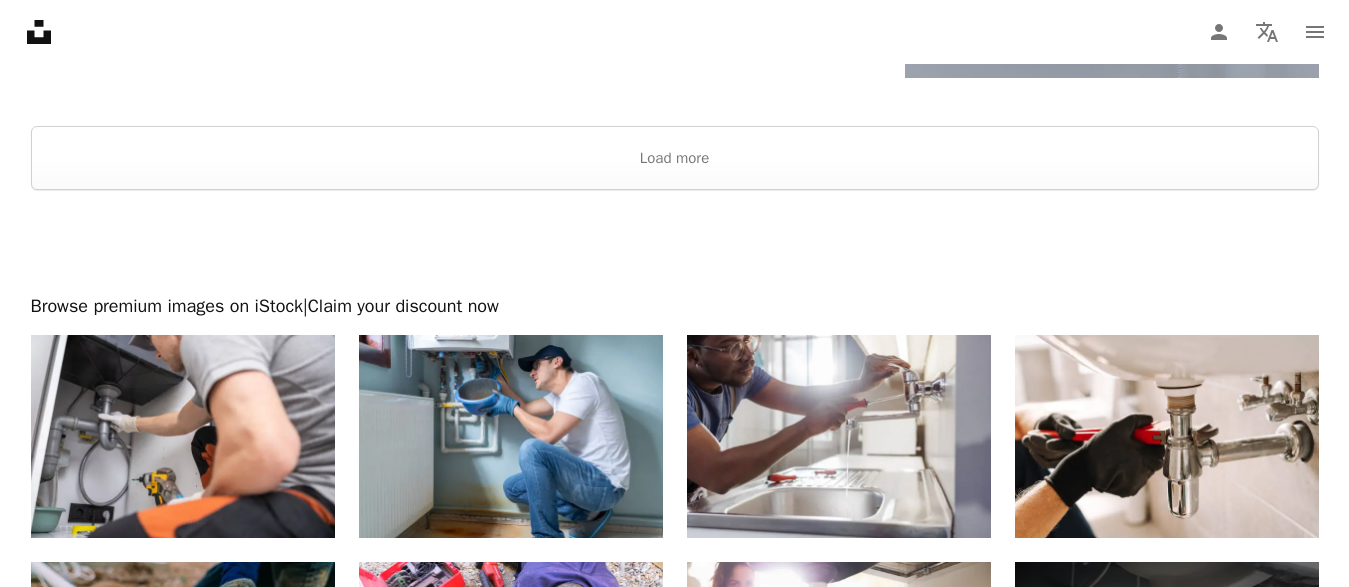 scroll, scrollTop: 3173, scrollLeft: 0, axis: vertical 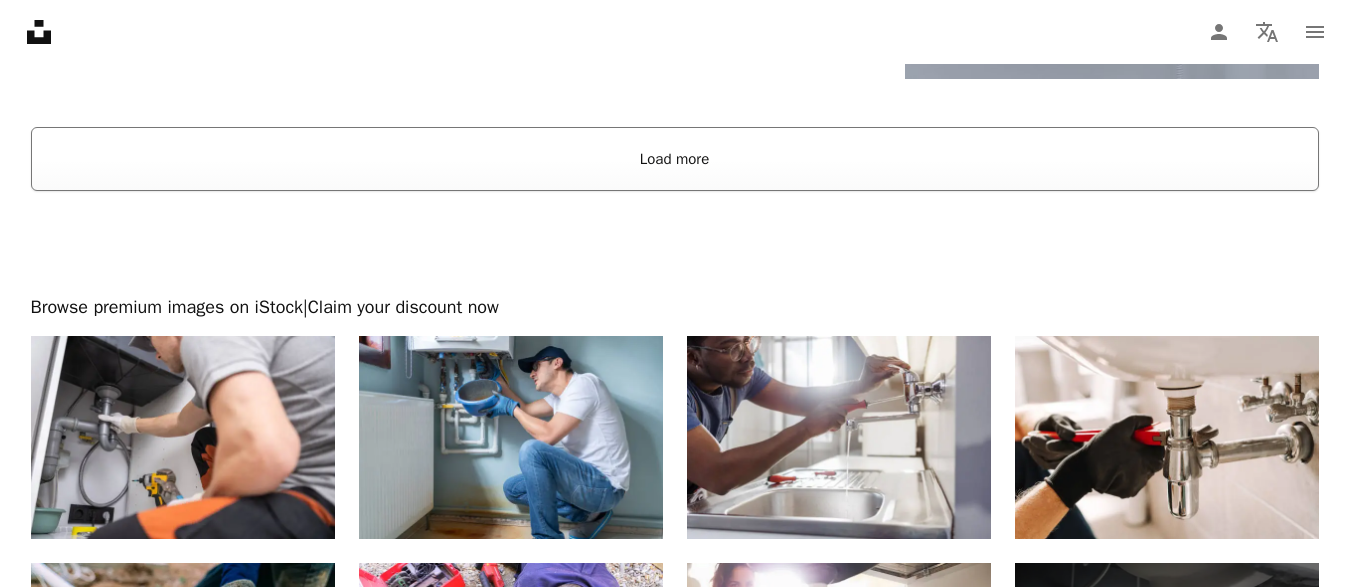 click on "Load more" at bounding box center (675, 159) 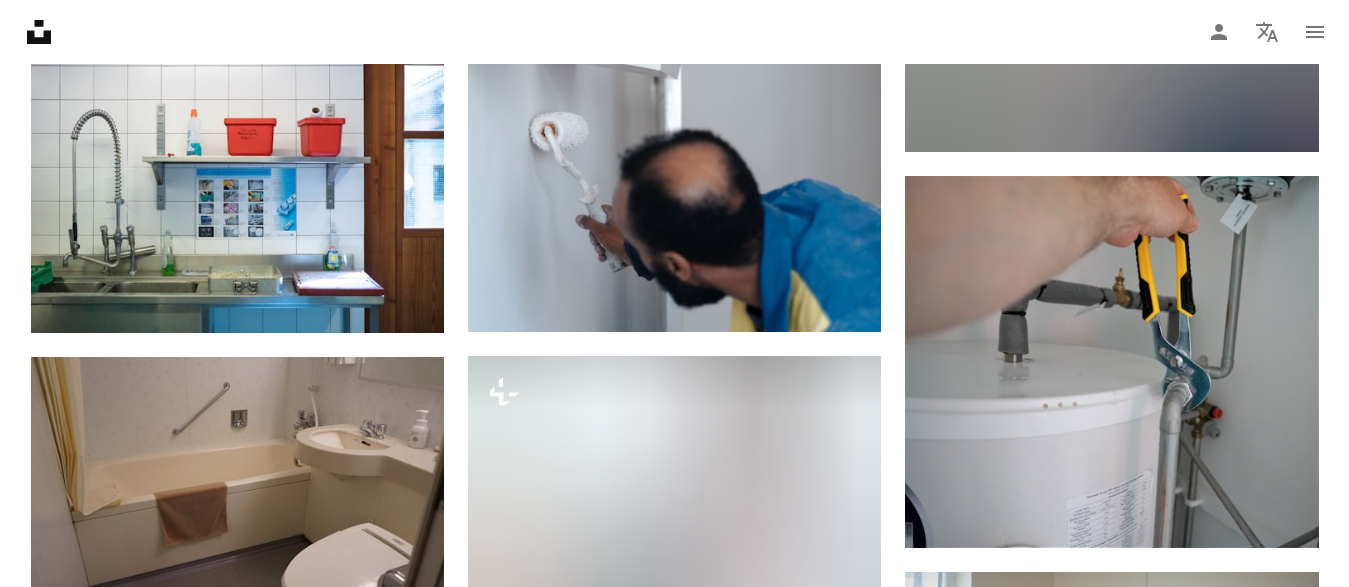 scroll, scrollTop: 17249, scrollLeft: 0, axis: vertical 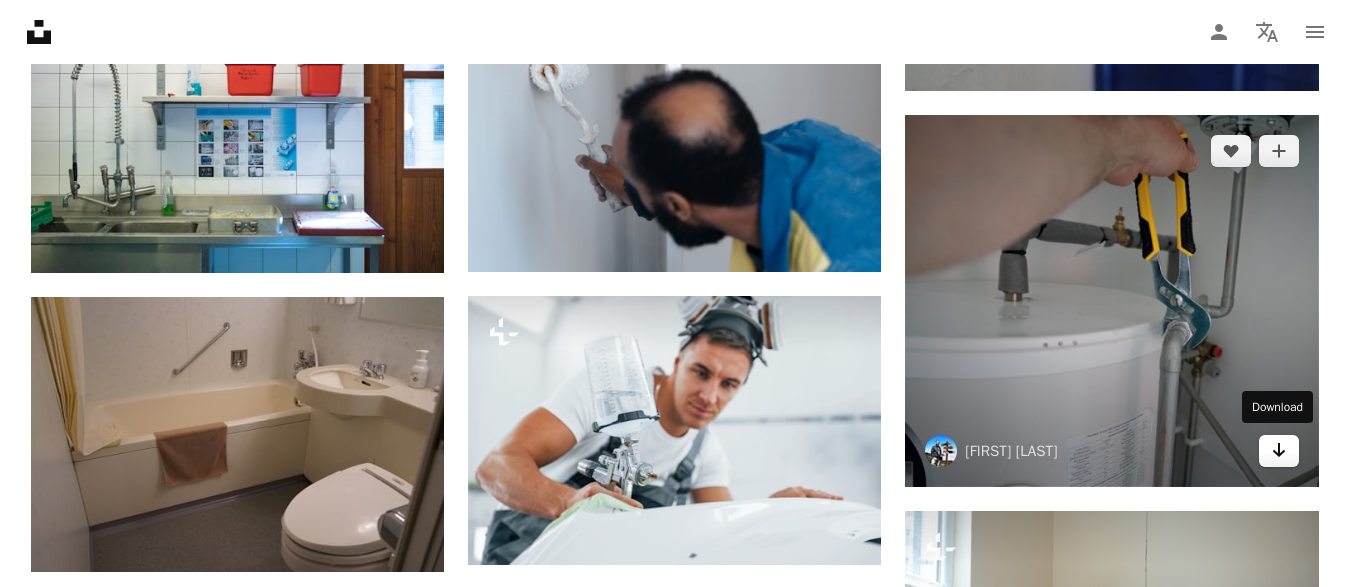 click on "Arrow pointing down" 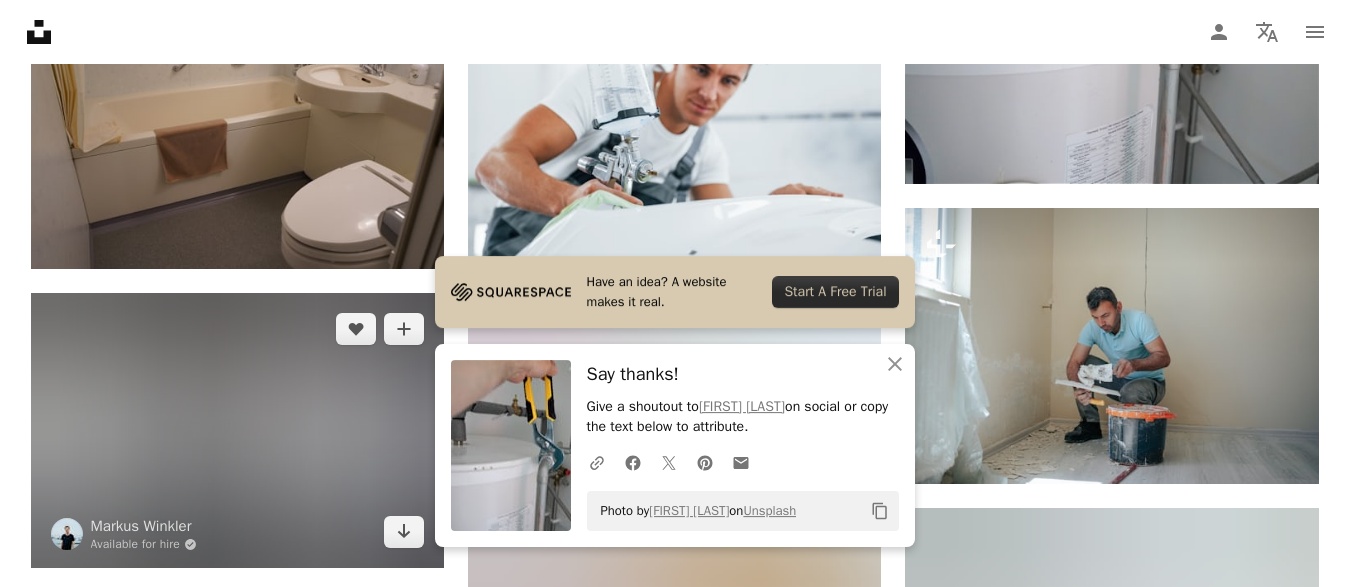 scroll, scrollTop: 17657, scrollLeft: 0, axis: vertical 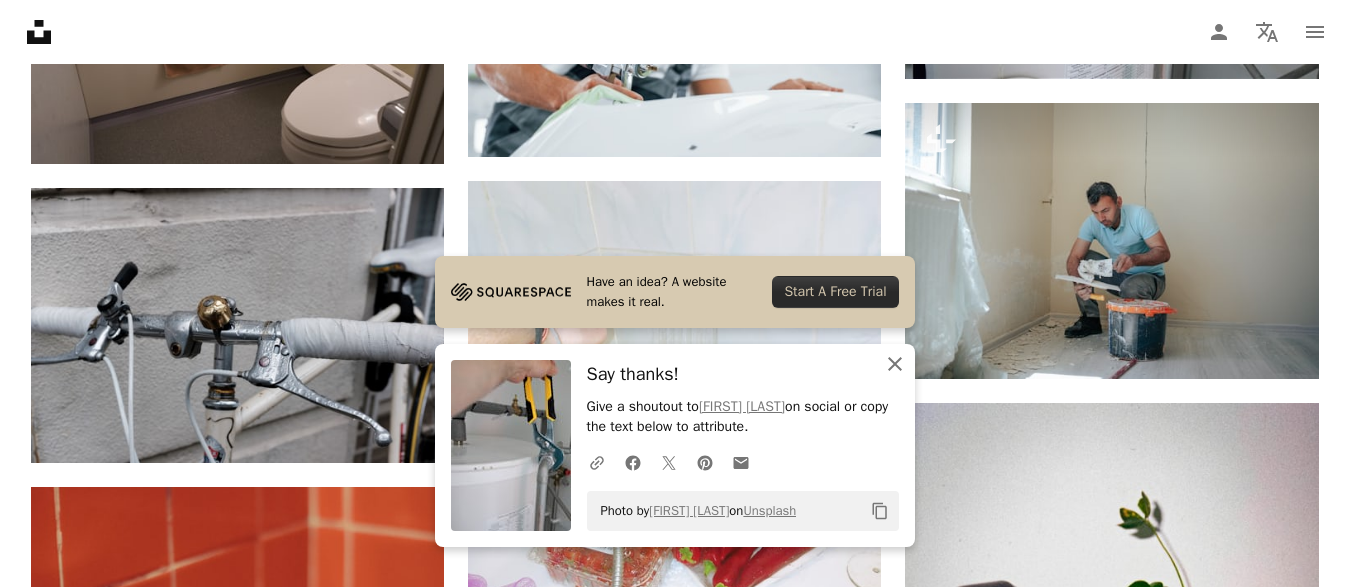 click on "An X shape" 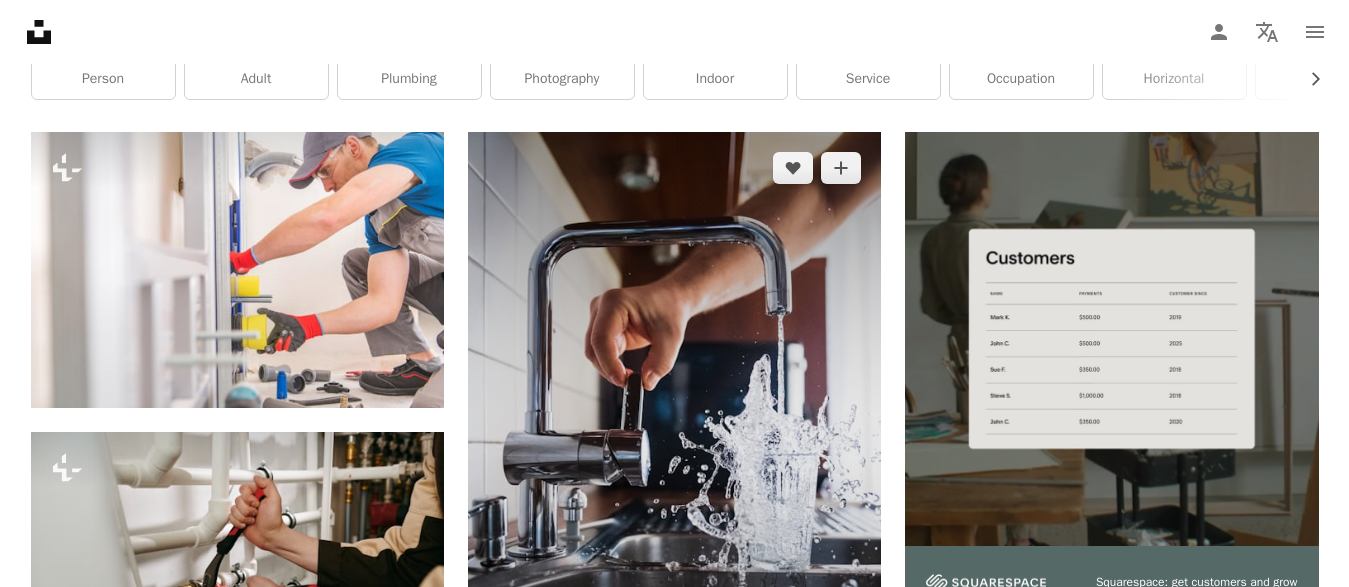 scroll, scrollTop: 0, scrollLeft: 0, axis: both 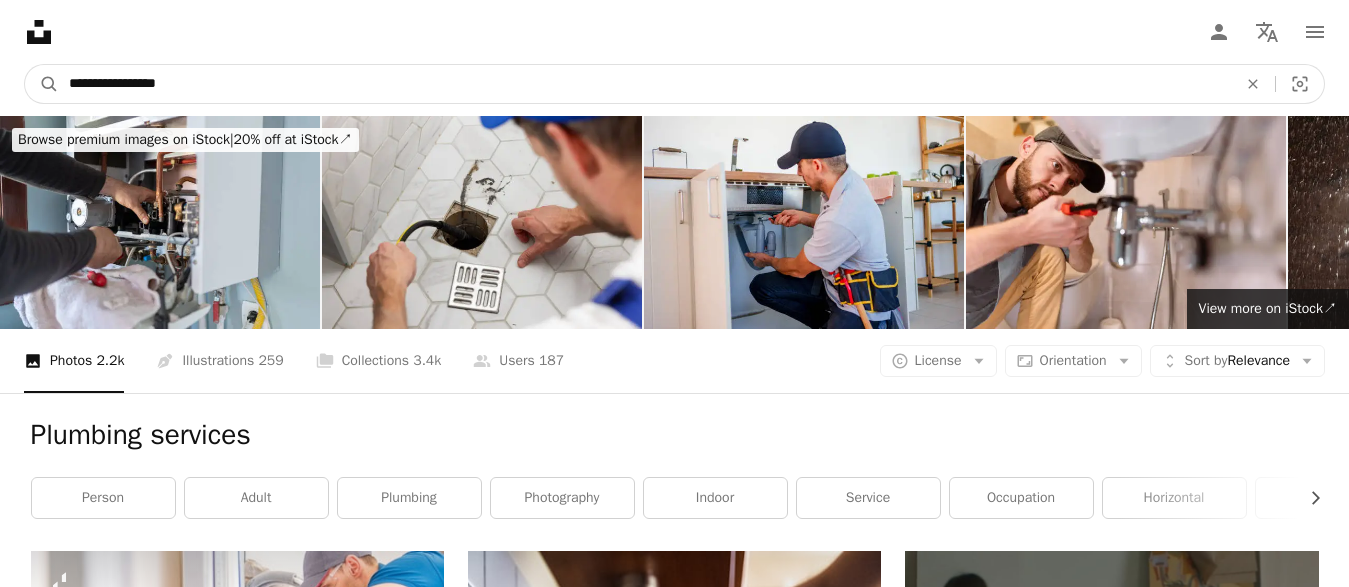 click on "**********" at bounding box center [645, 84] 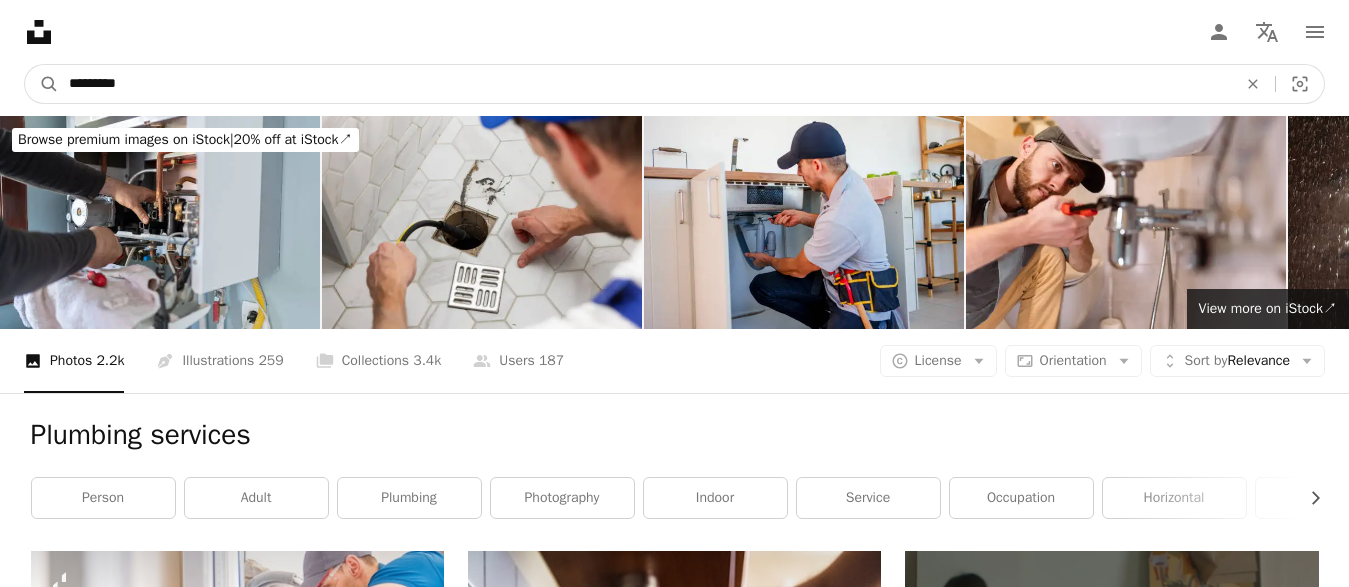 type on "**********" 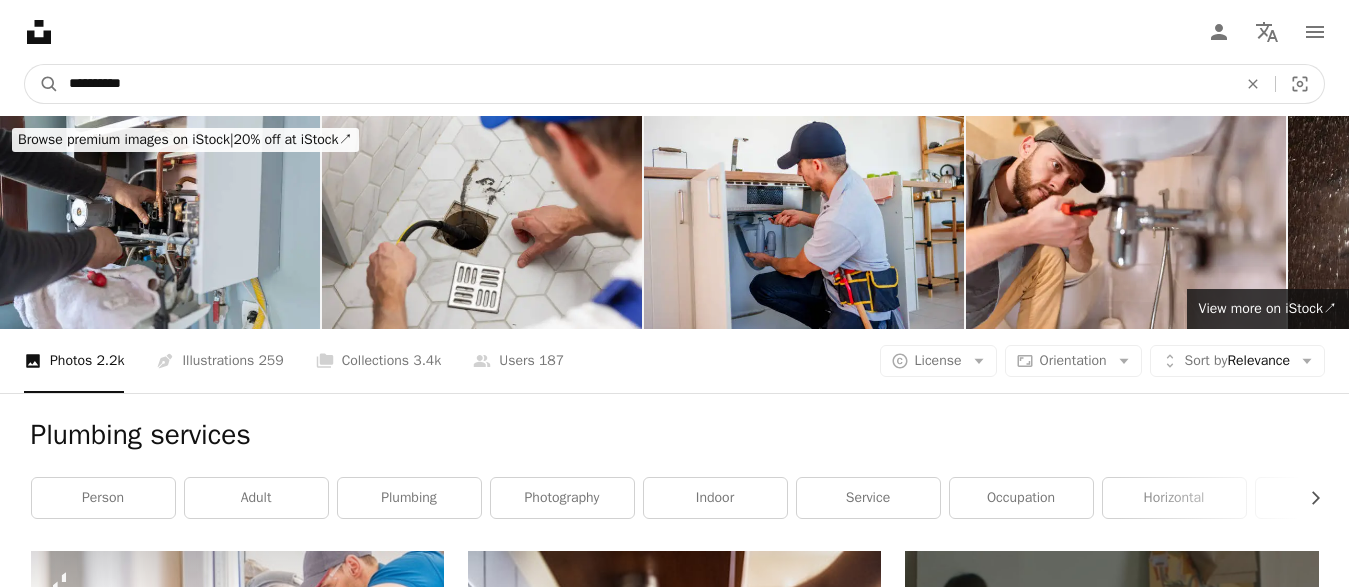 click on "A magnifying glass" at bounding box center (42, 84) 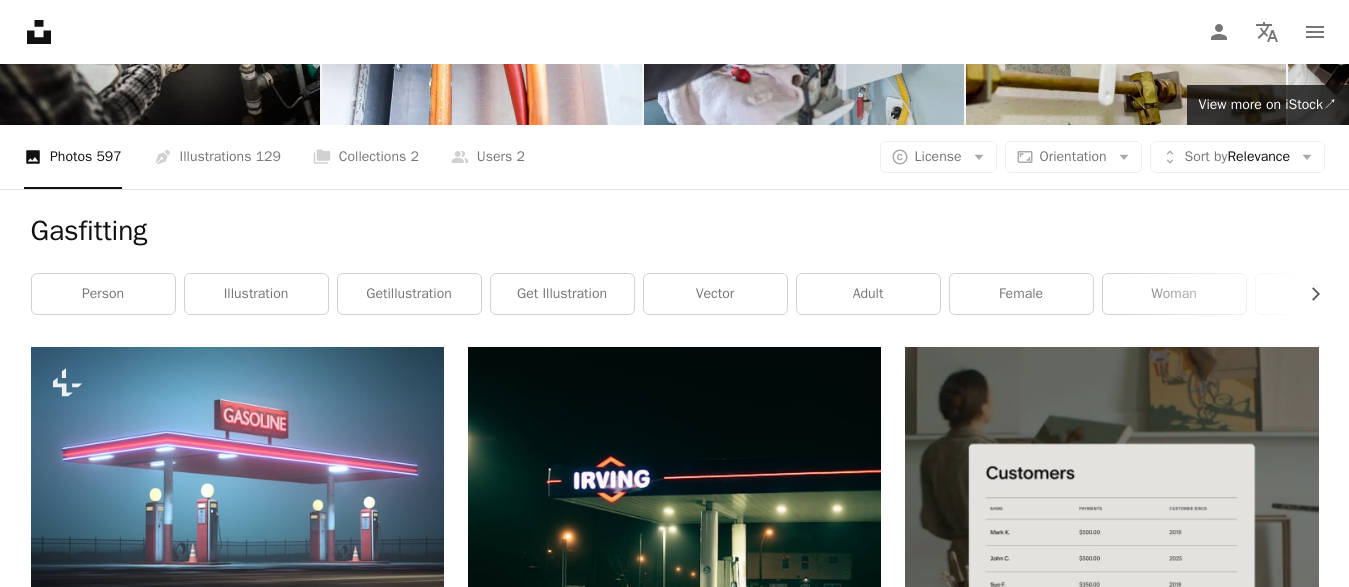 scroll, scrollTop: 0, scrollLeft: 0, axis: both 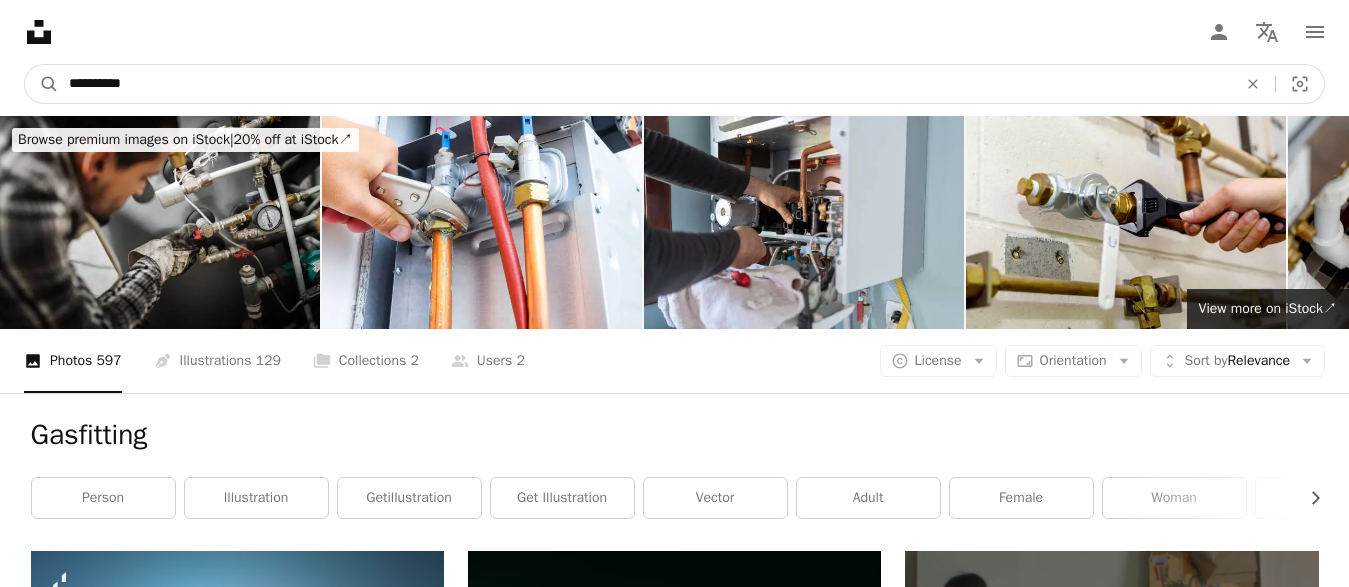 drag, startPoint x: 90, startPoint y: 80, endPoint x: 134, endPoint y: 98, distance: 47.539455 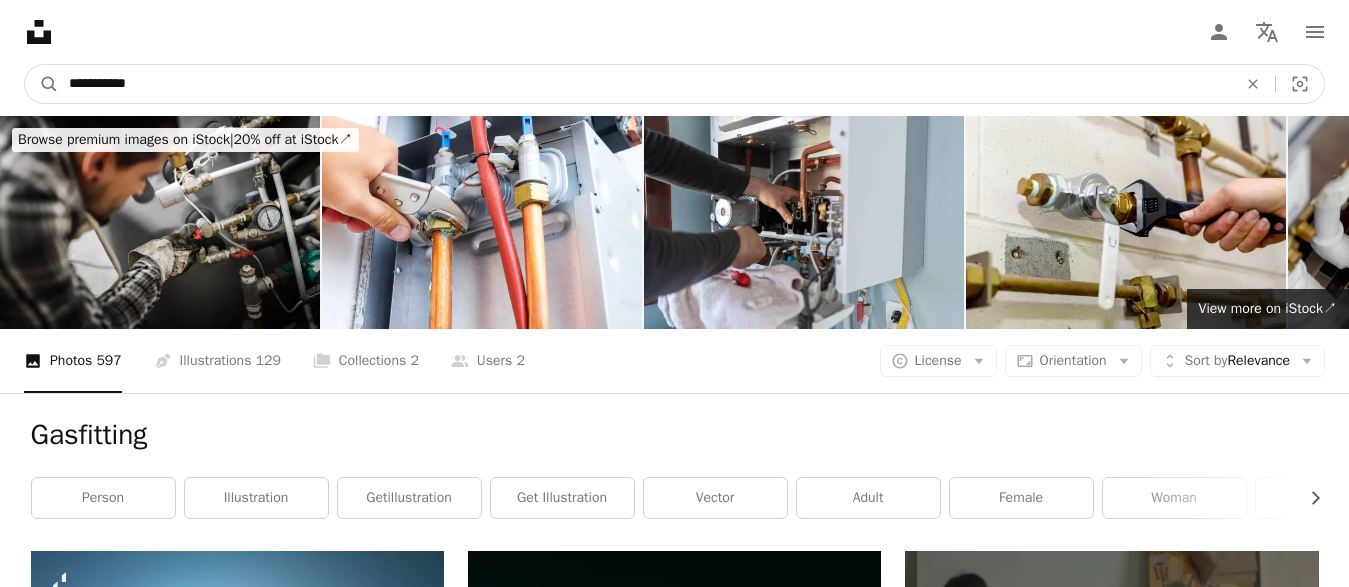click on "**********" at bounding box center (645, 84) 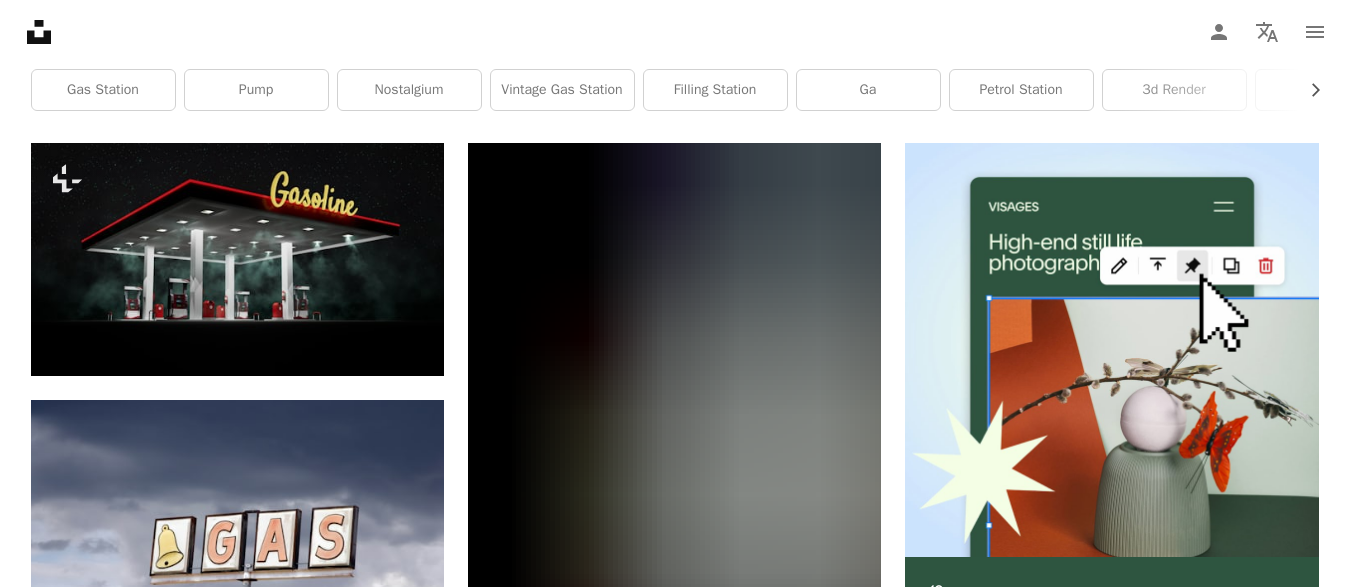 scroll, scrollTop: 0, scrollLeft: 0, axis: both 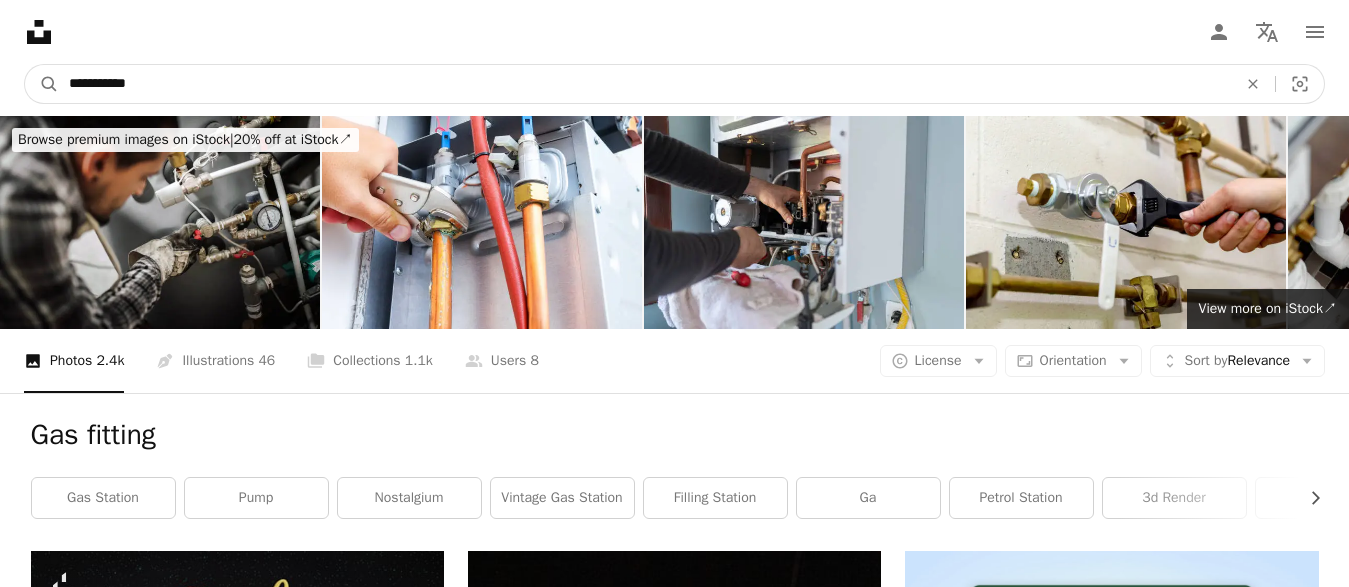 drag, startPoint x: 161, startPoint y: 83, endPoint x: 48, endPoint y: 79, distance: 113.07078 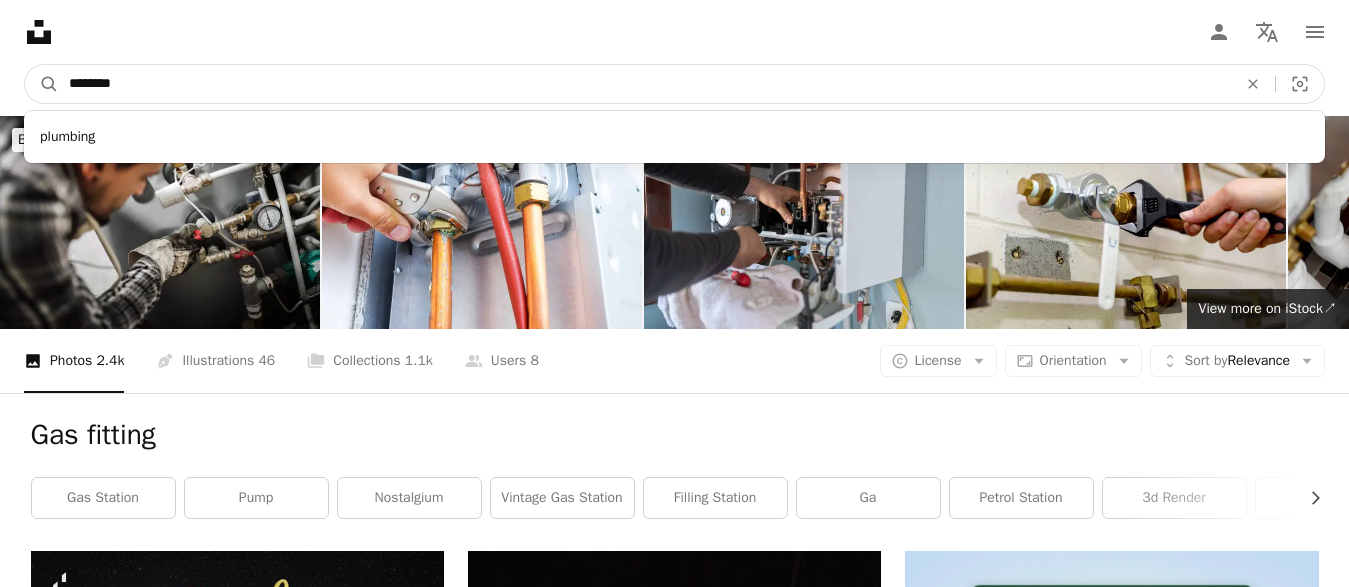 type on "********" 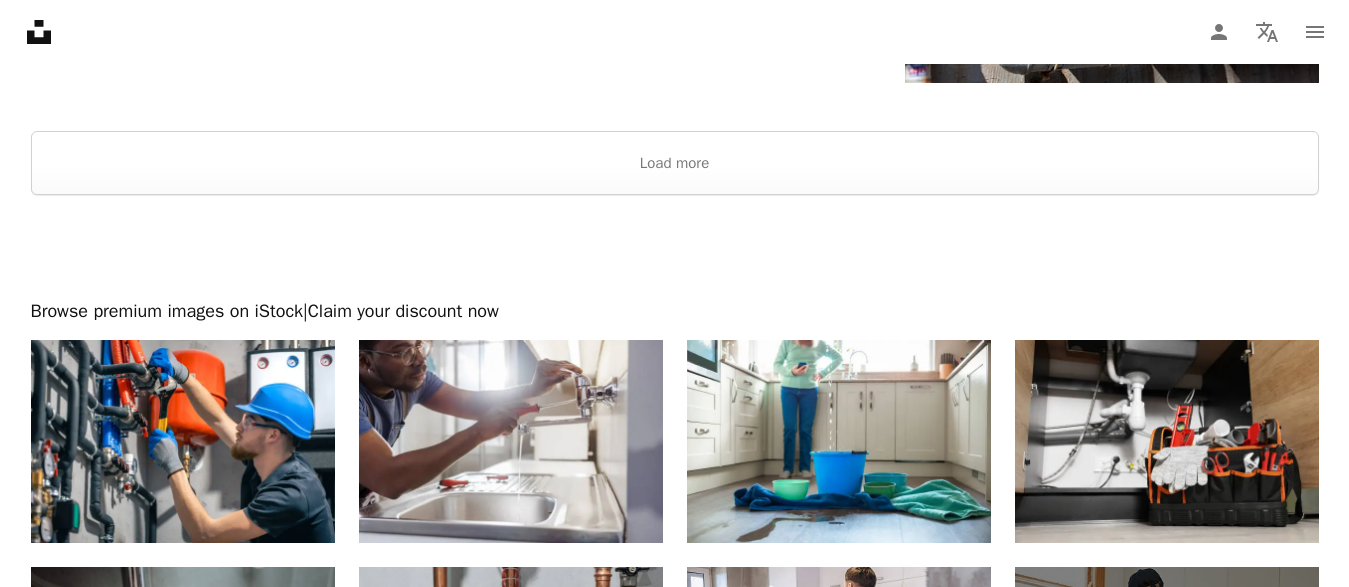 scroll, scrollTop: 3035, scrollLeft: 0, axis: vertical 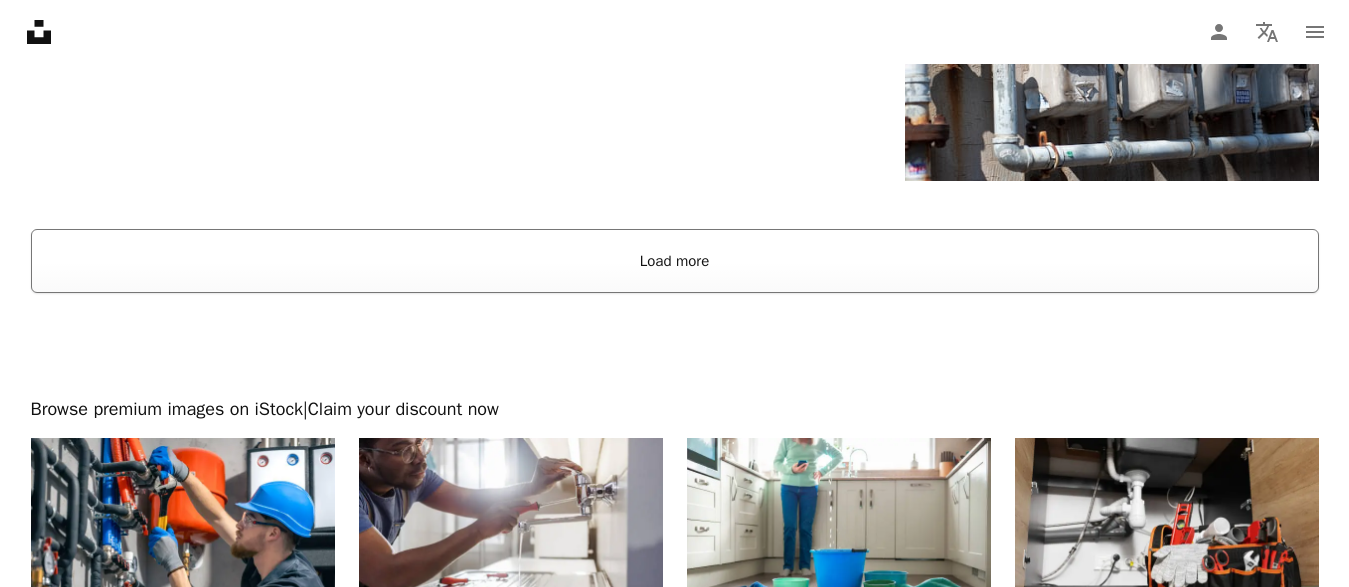 click on "Load more" at bounding box center [675, 261] 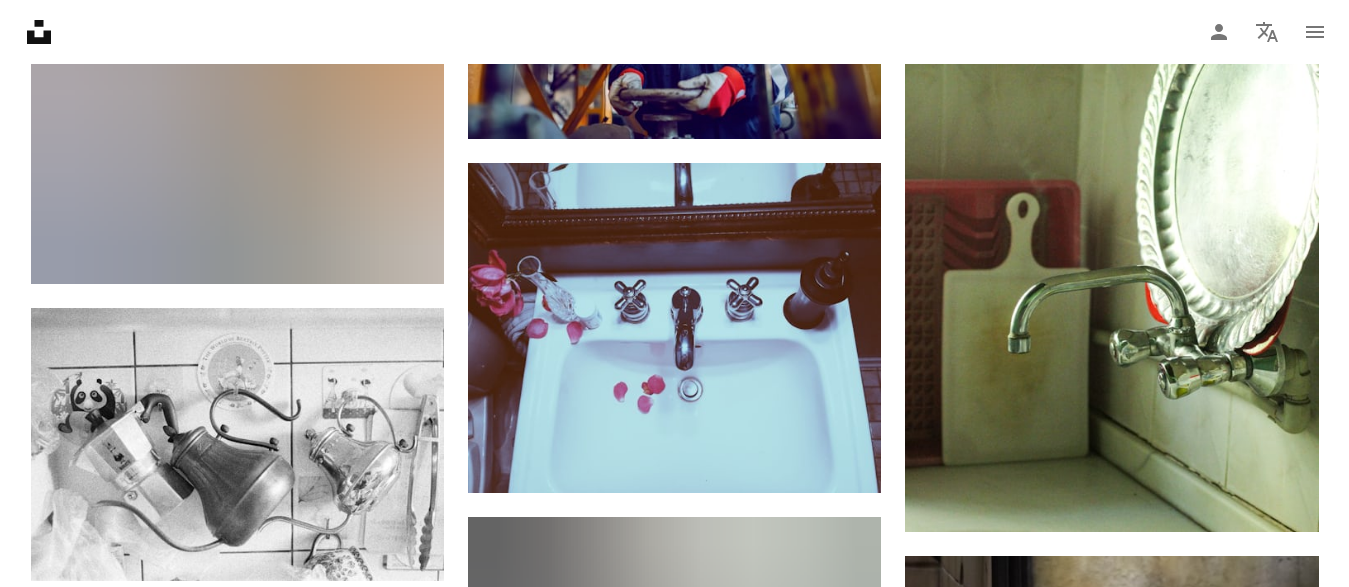 scroll, scrollTop: 34043, scrollLeft: 0, axis: vertical 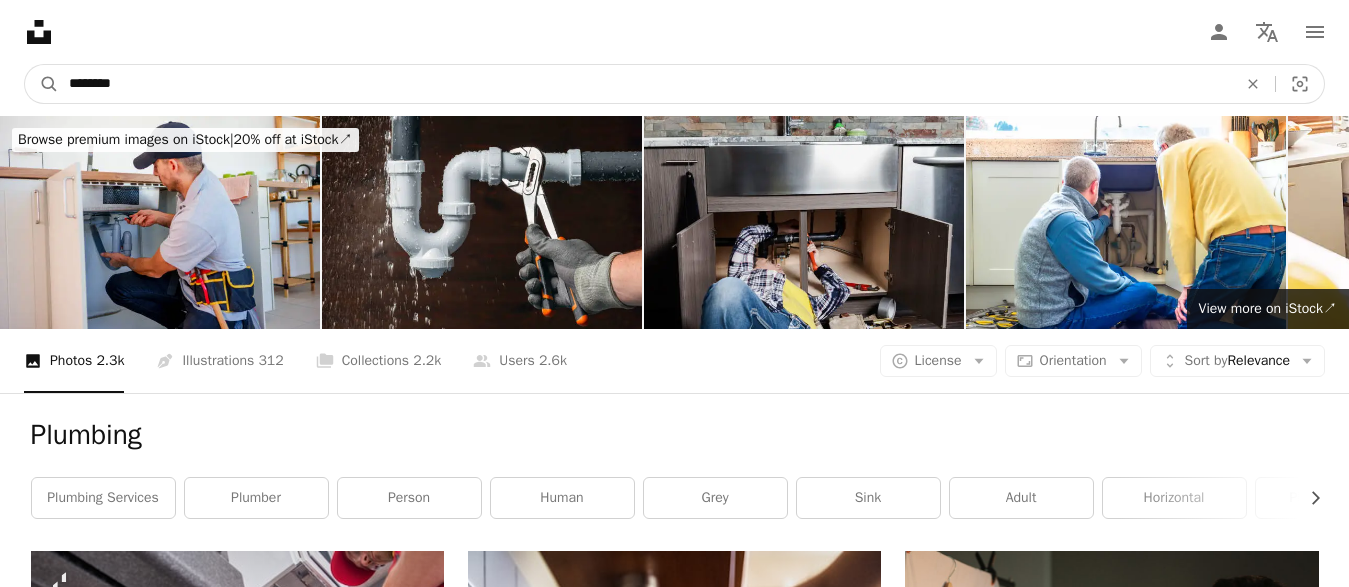 click on "********" at bounding box center (645, 84) 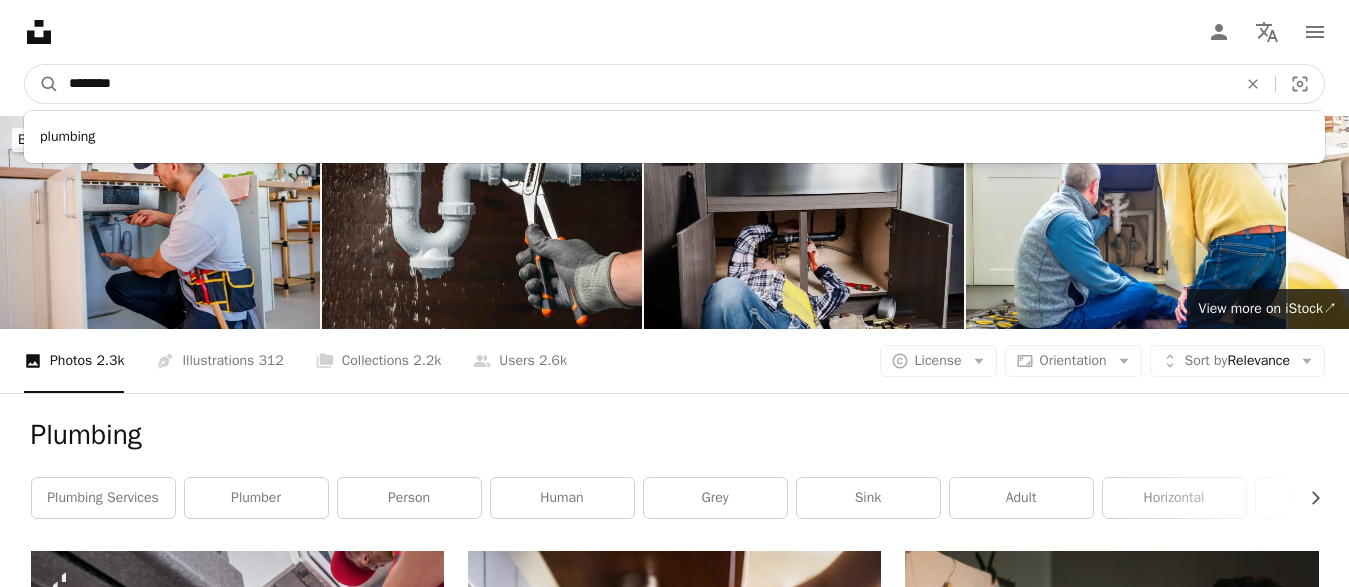 click on "********" at bounding box center (645, 84) 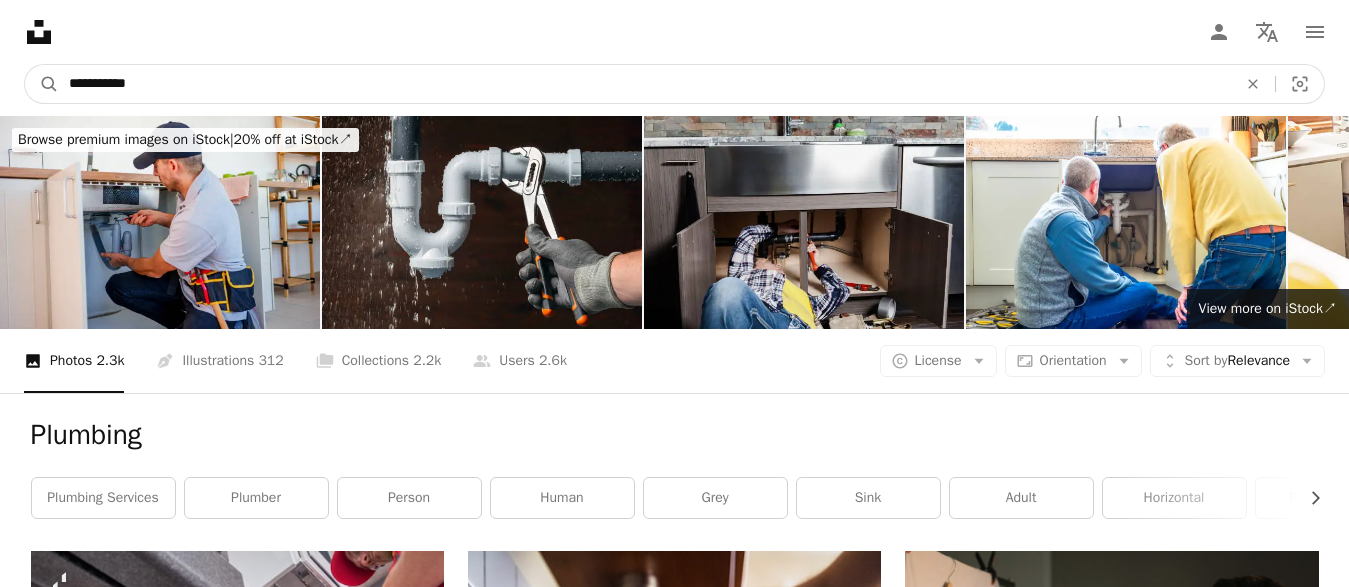 type on "**********" 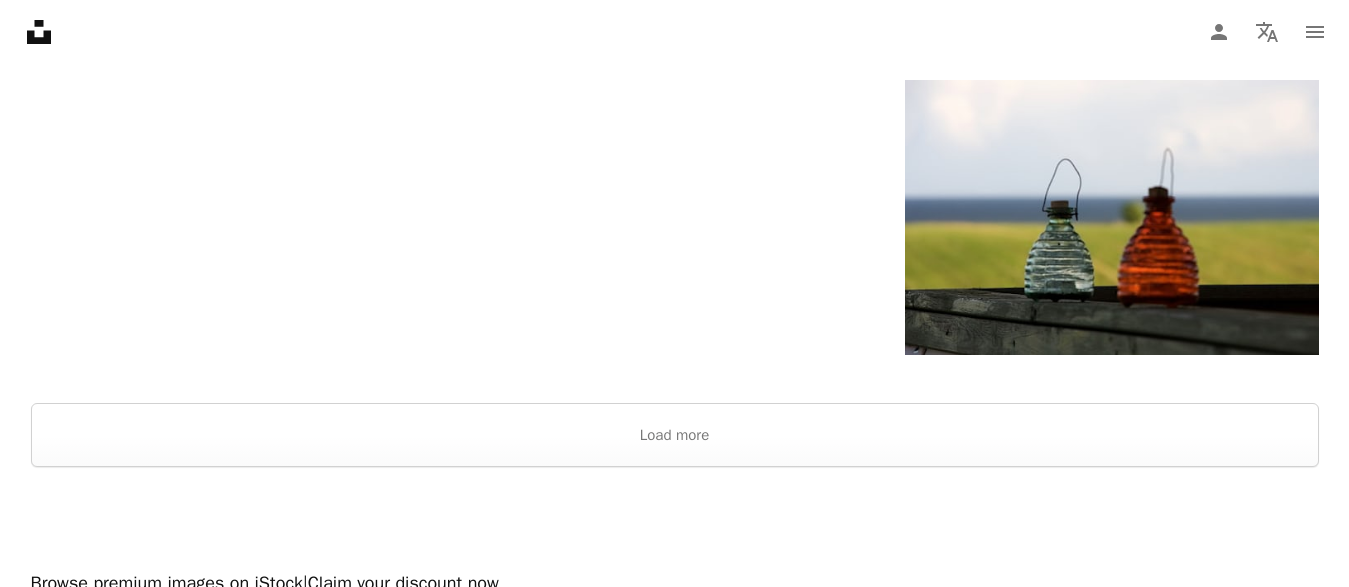 scroll, scrollTop: 3627, scrollLeft: 0, axis: vertical 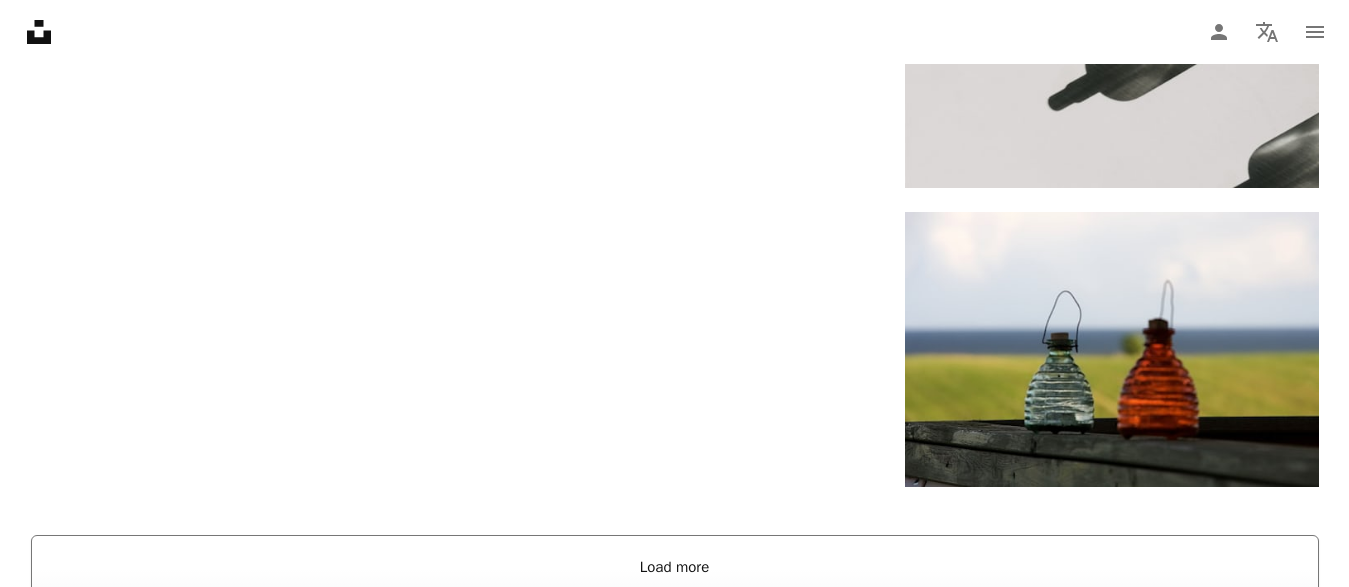 click on "Load more" at bounding box center (675, 567) 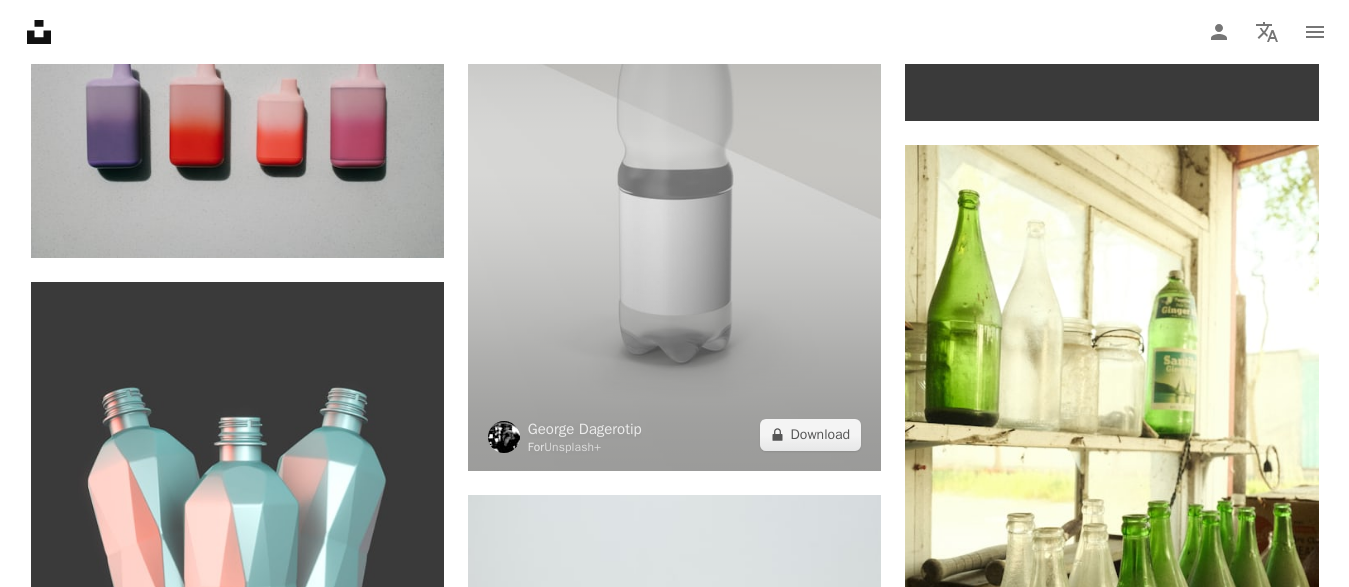 scroll, scrollTop: 6483, scrollLeft: 0, axis: vertical 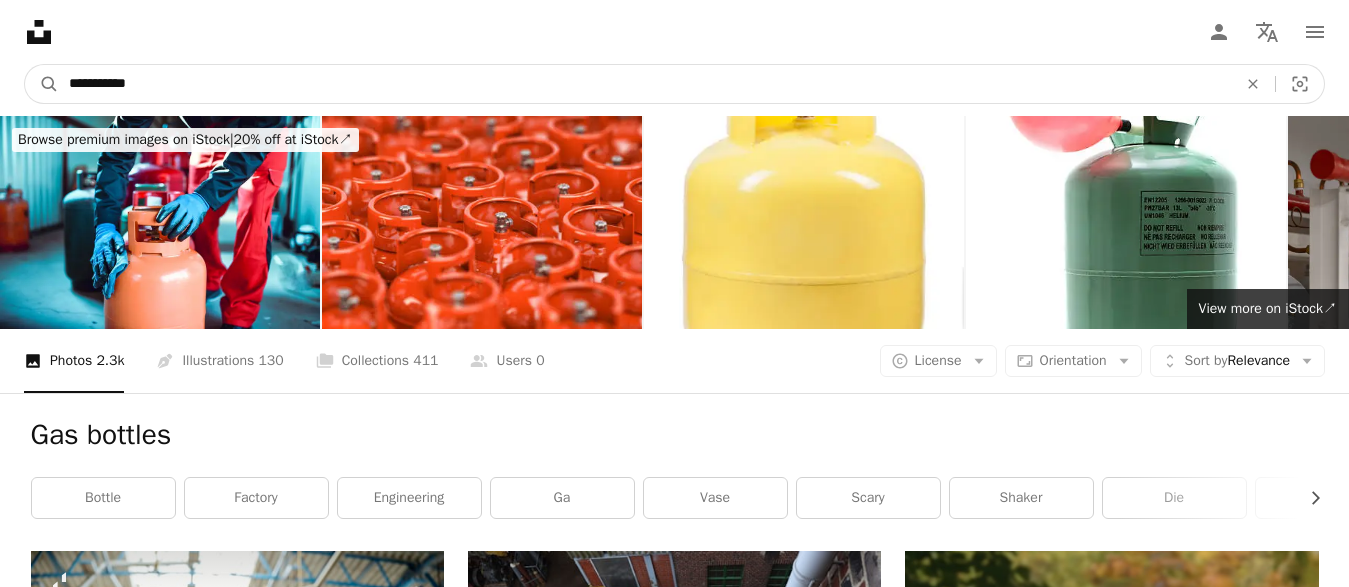 click on "**********" at bounding box center (645, 84) 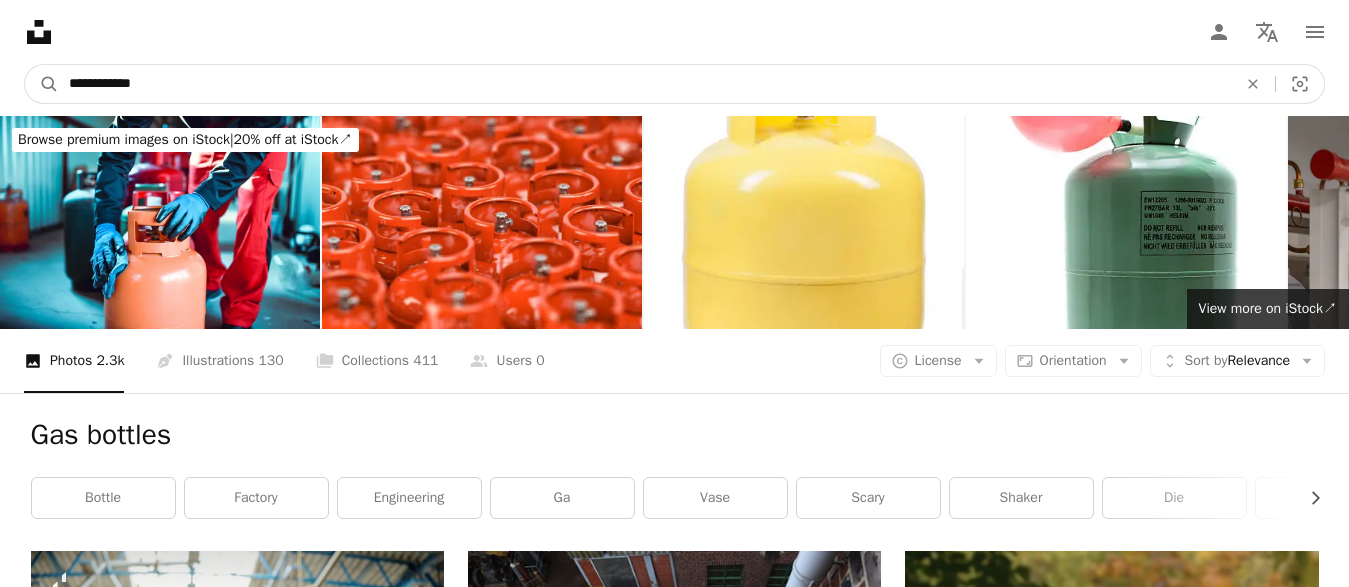 type on "**********" 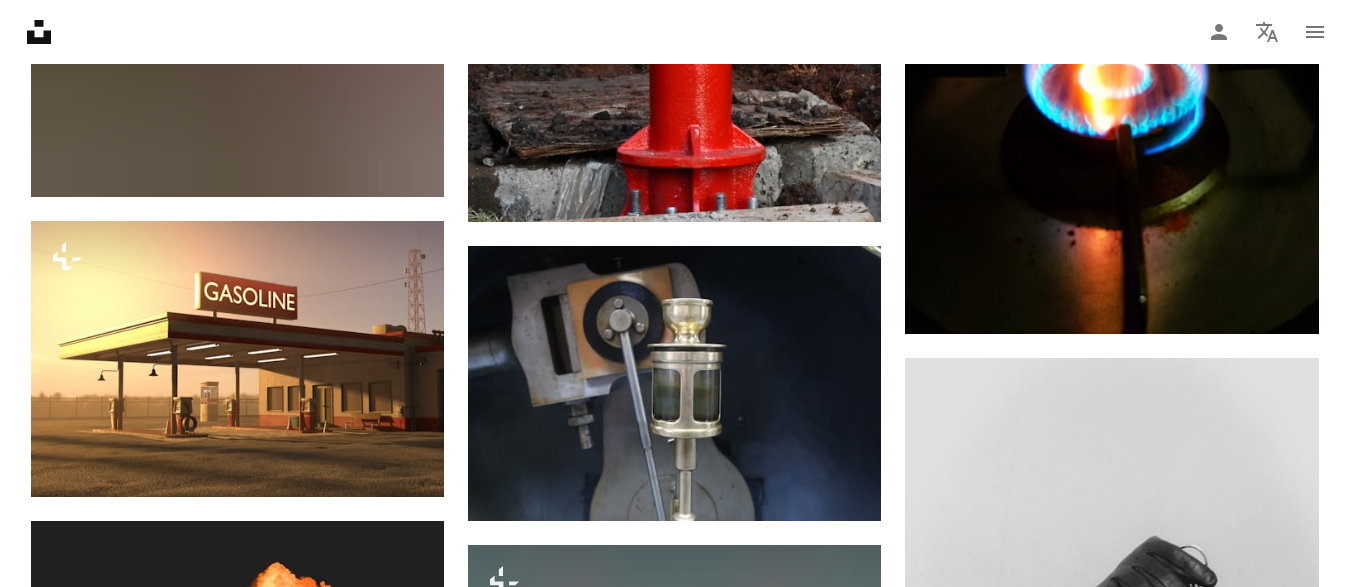 scroll, scrollTop: 2142, scrollLeft: 0, axis: vertical 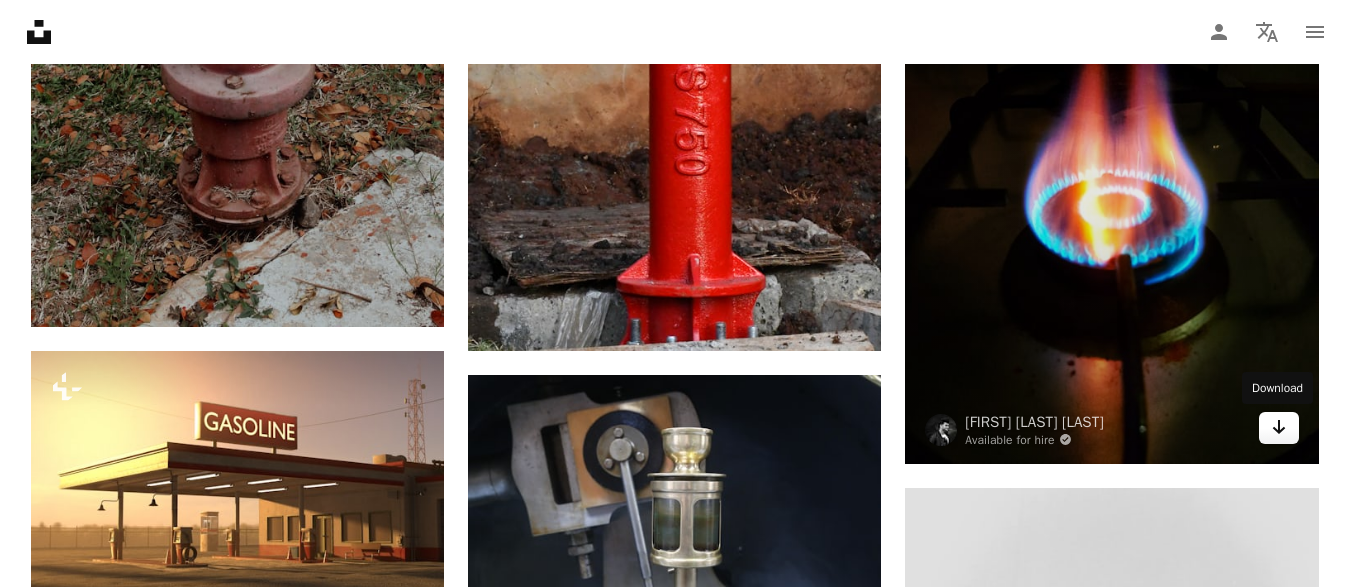 click 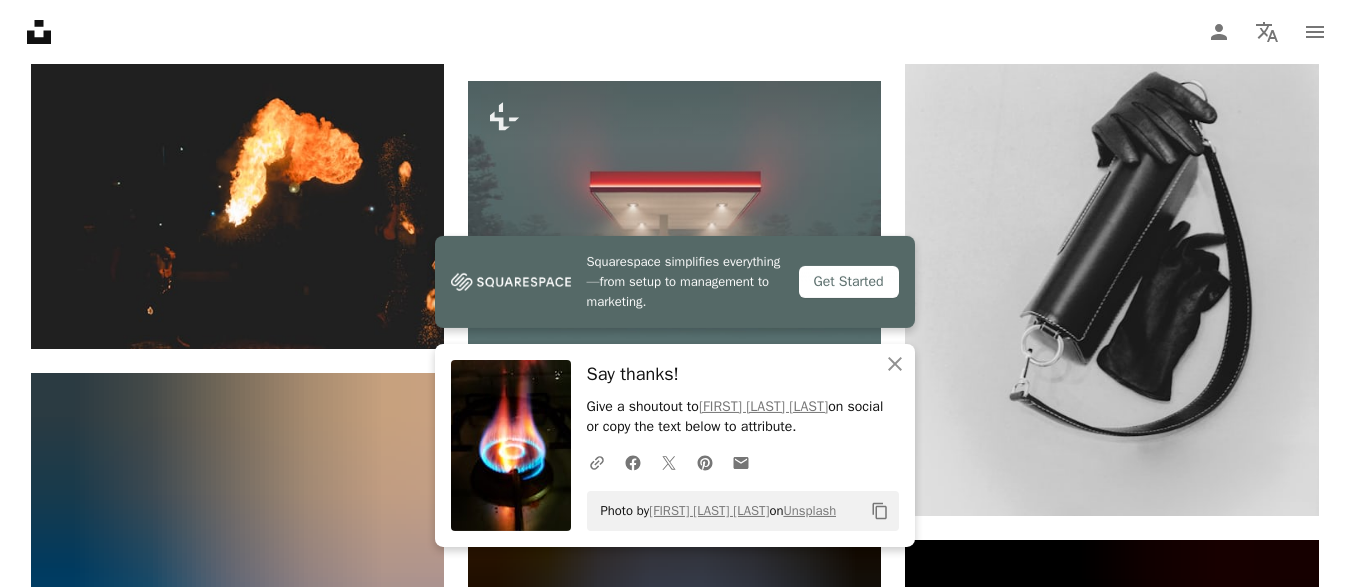 scroll, scrollTop: 2754, scrollLeft: 0, axis: vertical 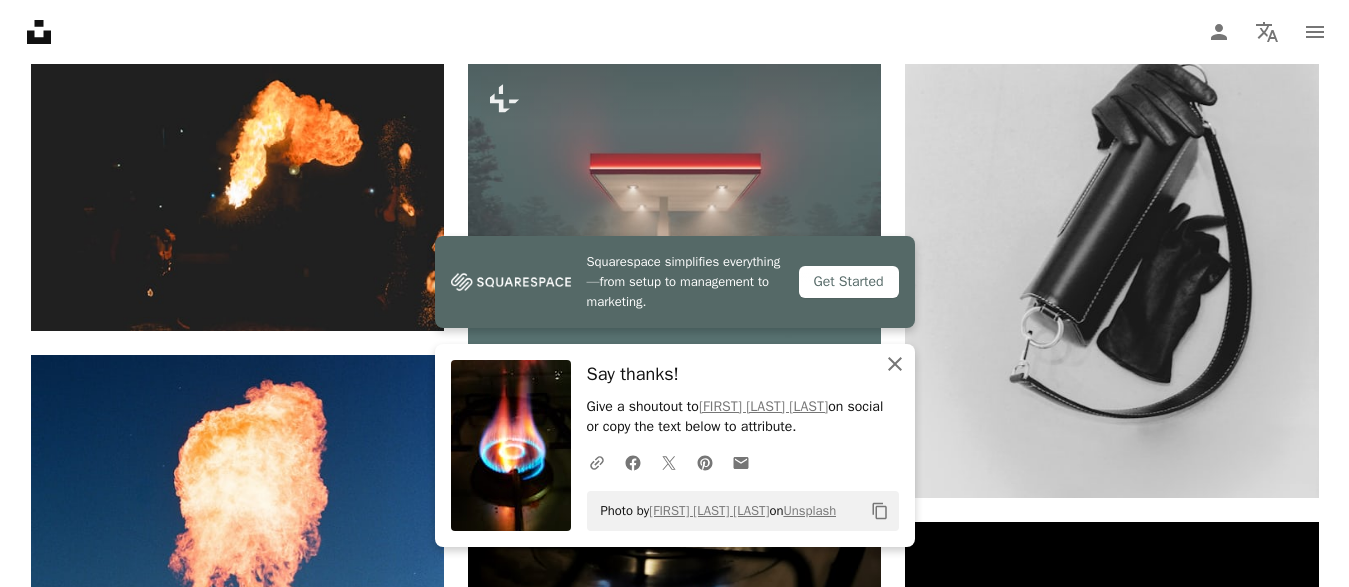 click 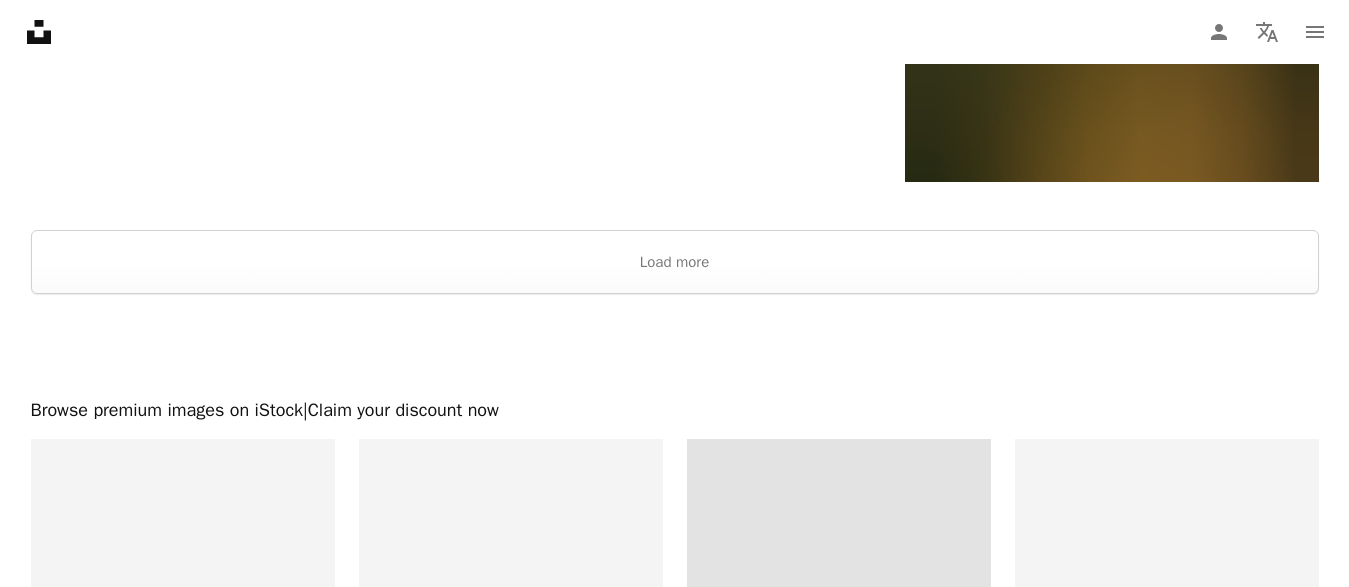 scroll, scrollTop: 3774, scrollLeft: 0, axis: vertical 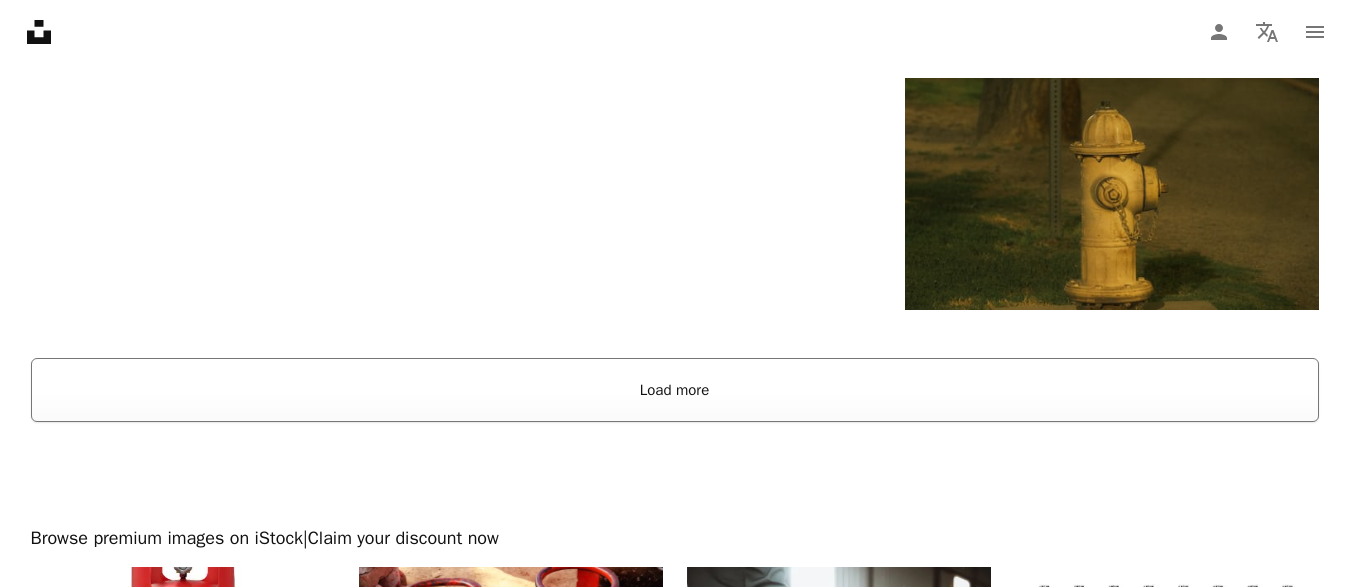 click on "Load more" at bounding box center (675, 390) 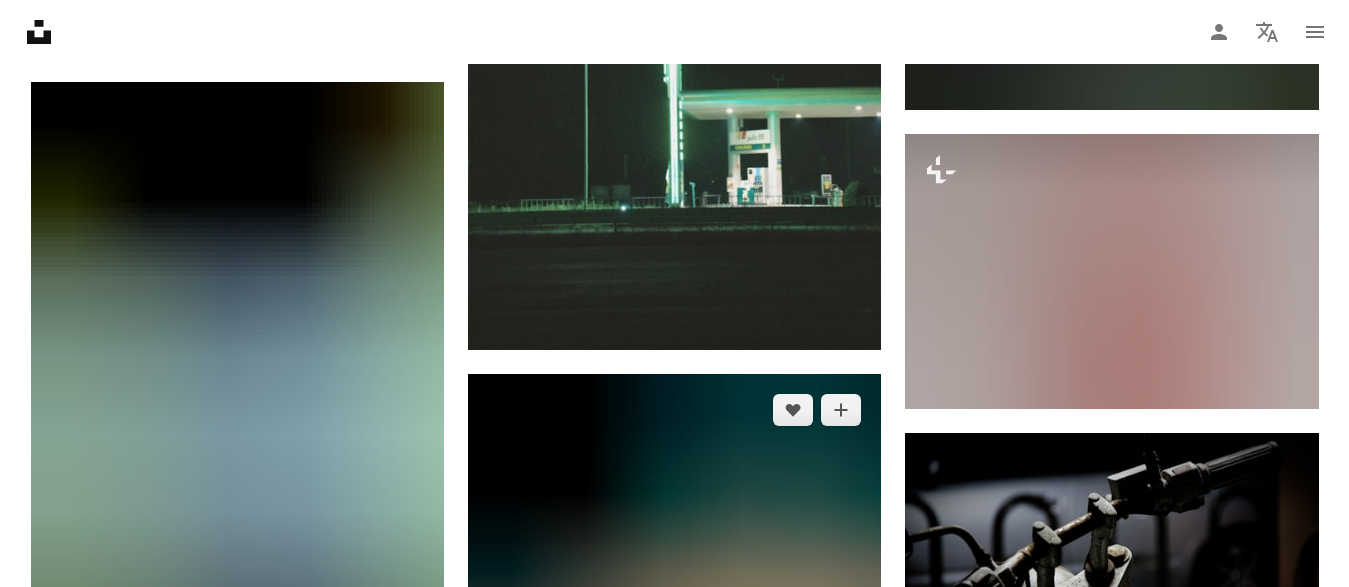 scroll, scrollTop: 12240, scrollLeft: 0, axis: vertical 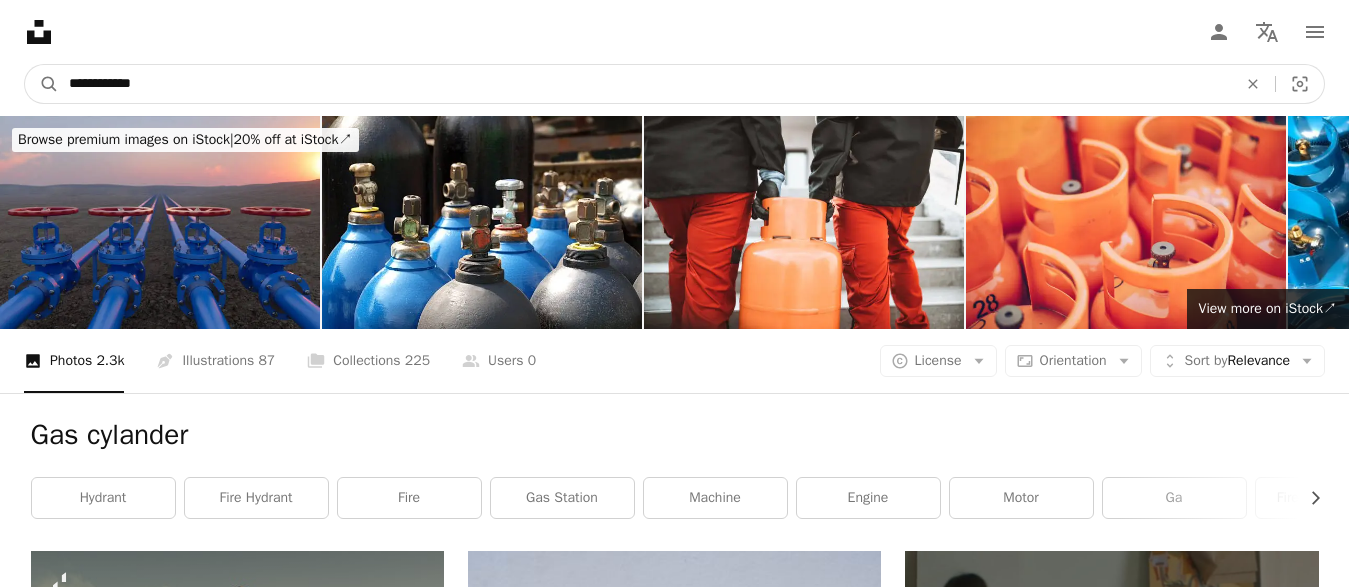 click on "**********" at bounding box center [645, 84] 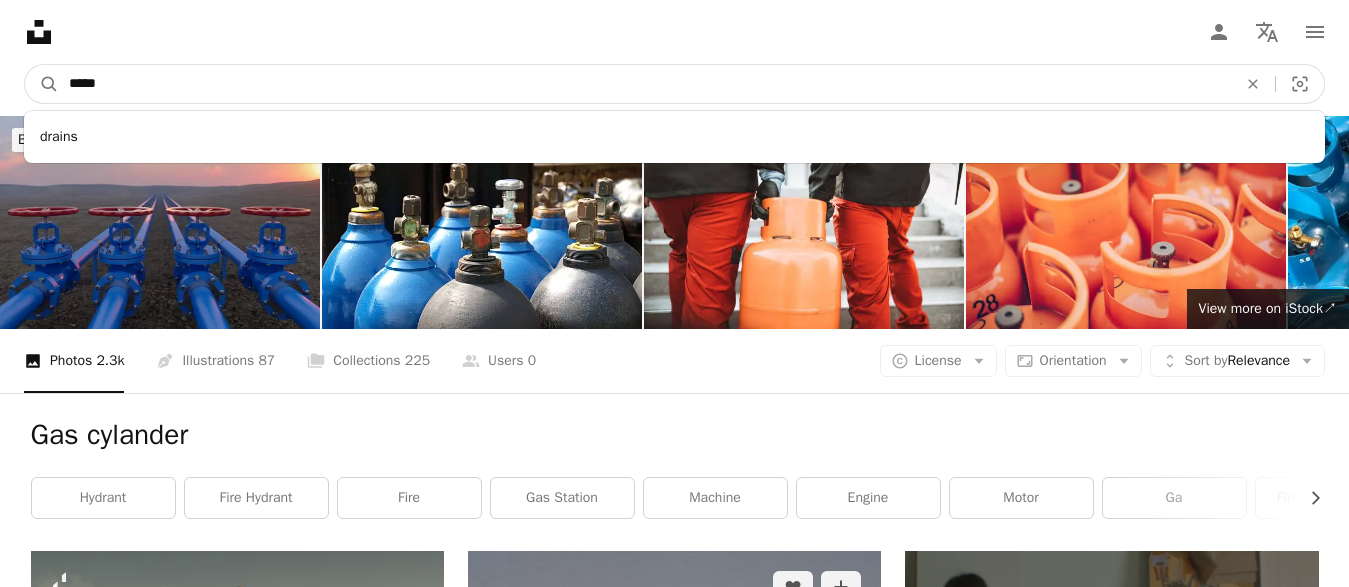 type on "*****" 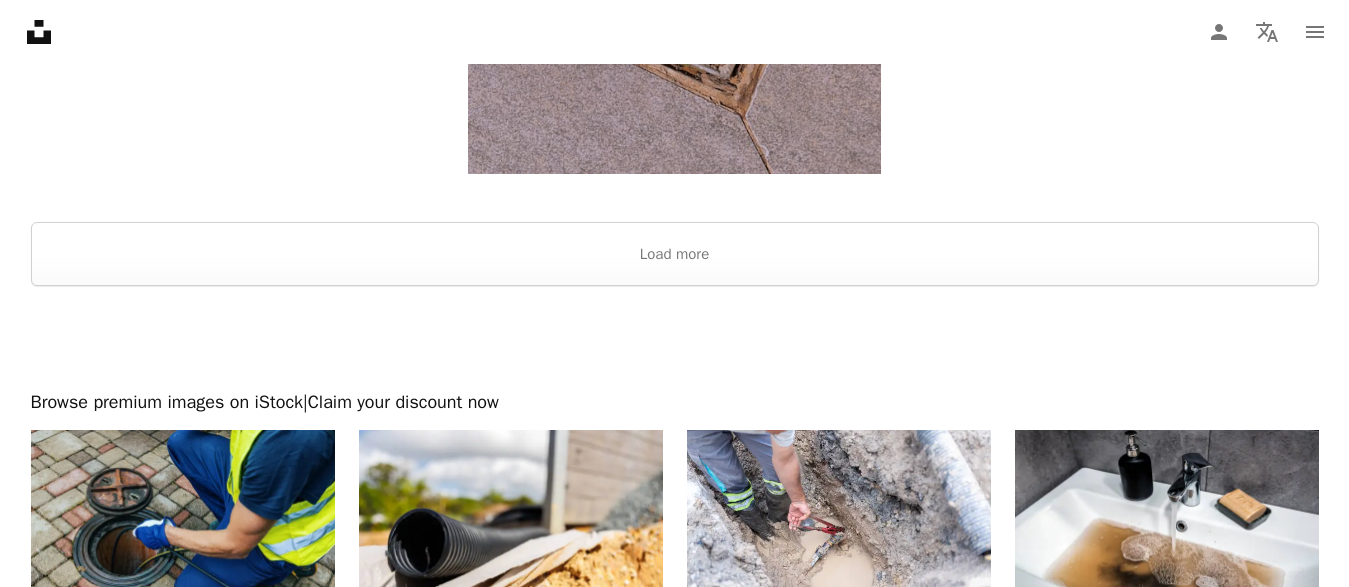 scroll, scrollTop: 3162, scrollLeft: 0, axis: vertical 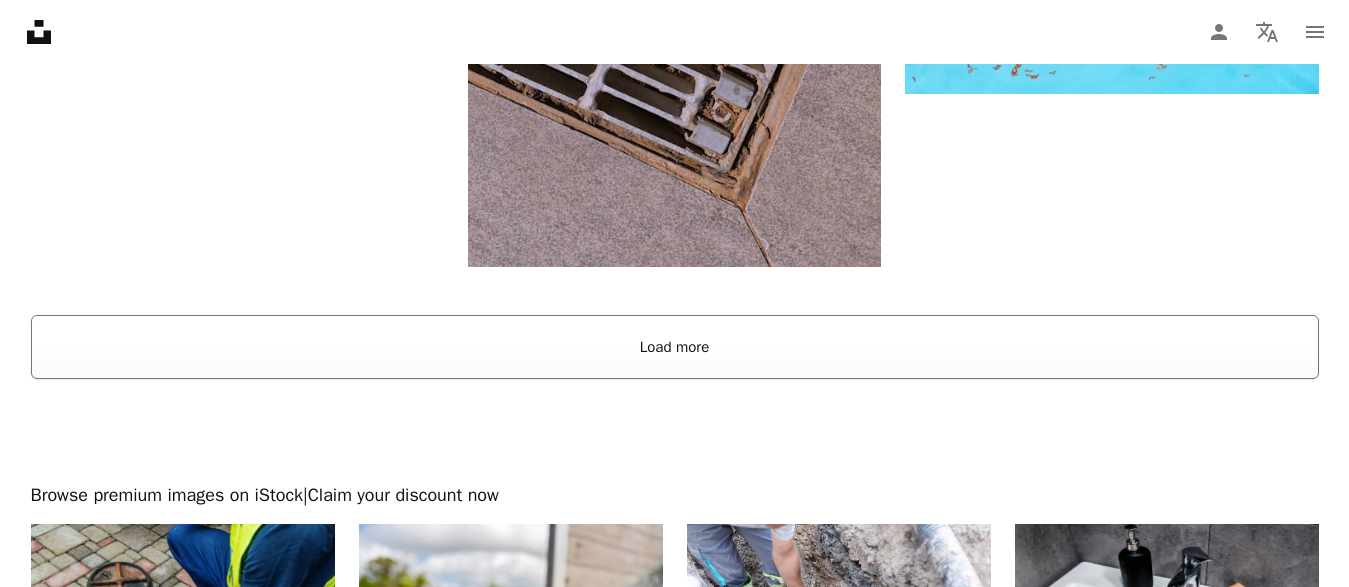 click on "Load more" at bounding box center [675, 347] 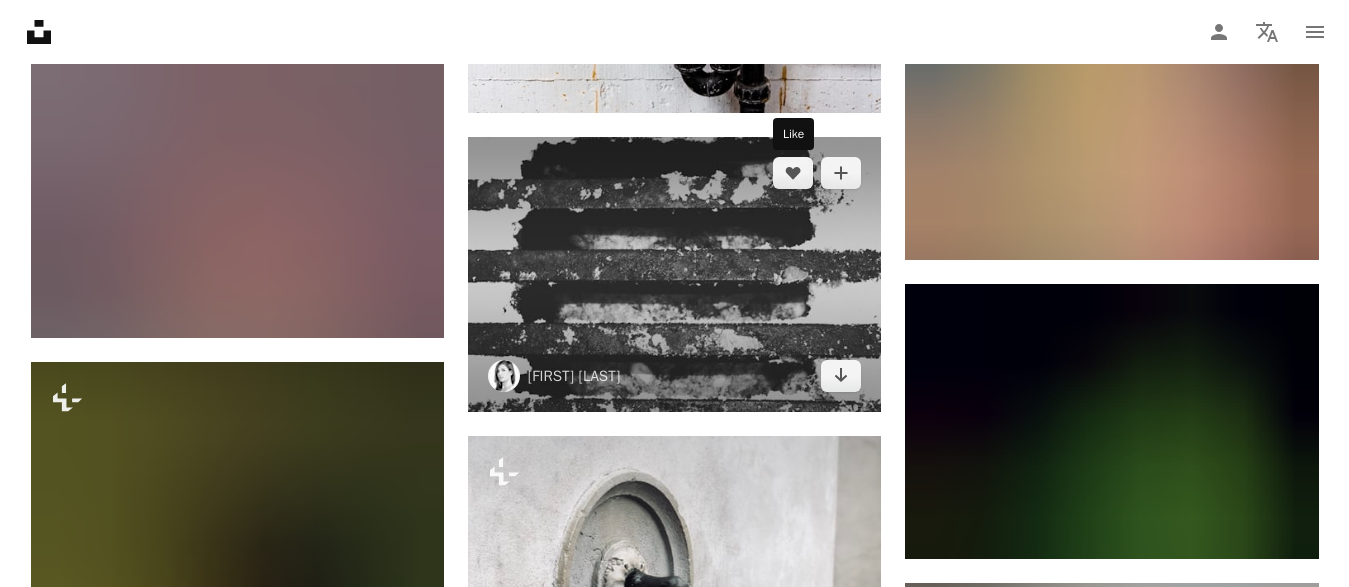 scroll, scrollTop: 9282, scrollLeft: 0, axis: vertical 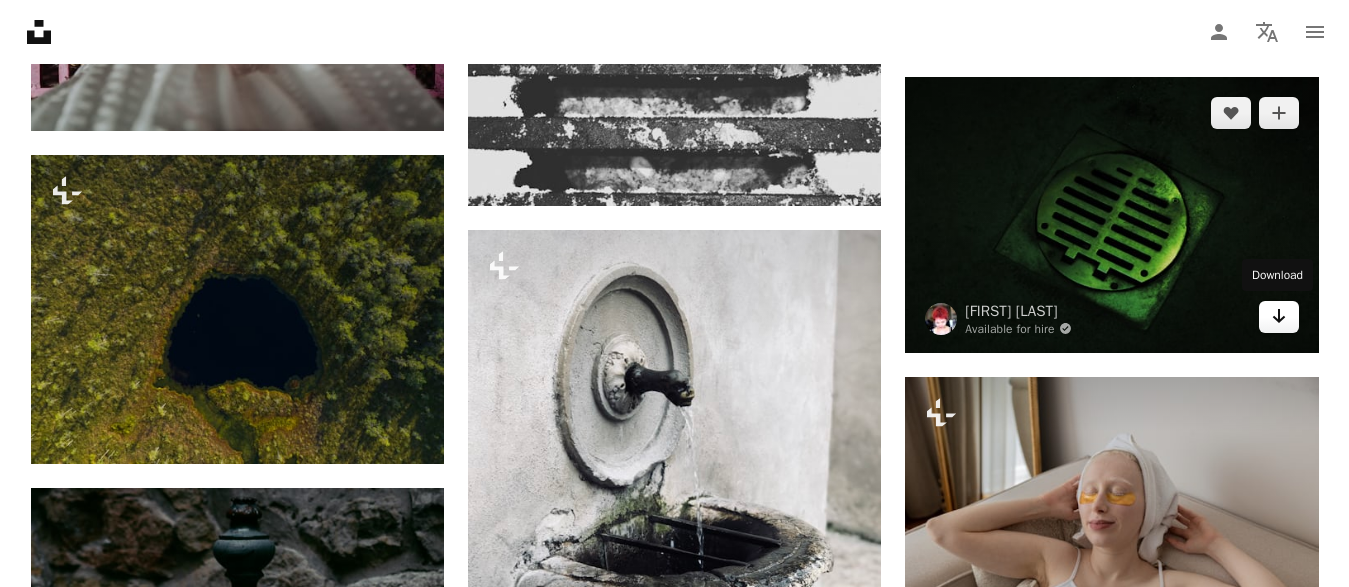click on "Arrow pointing down" 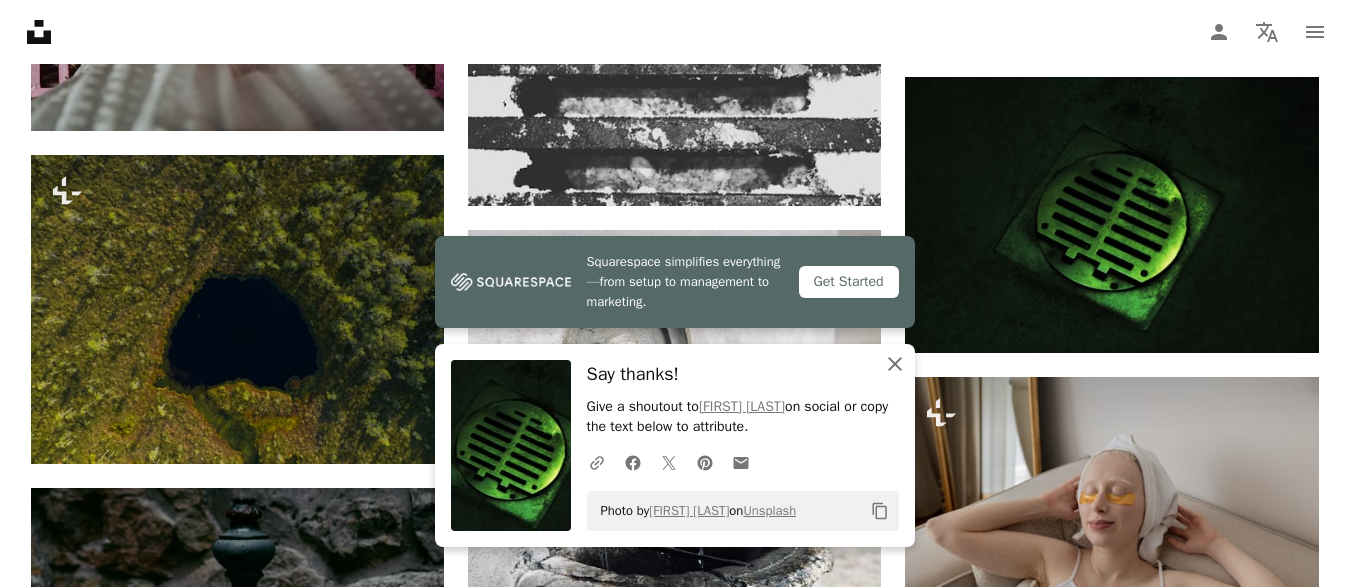 click 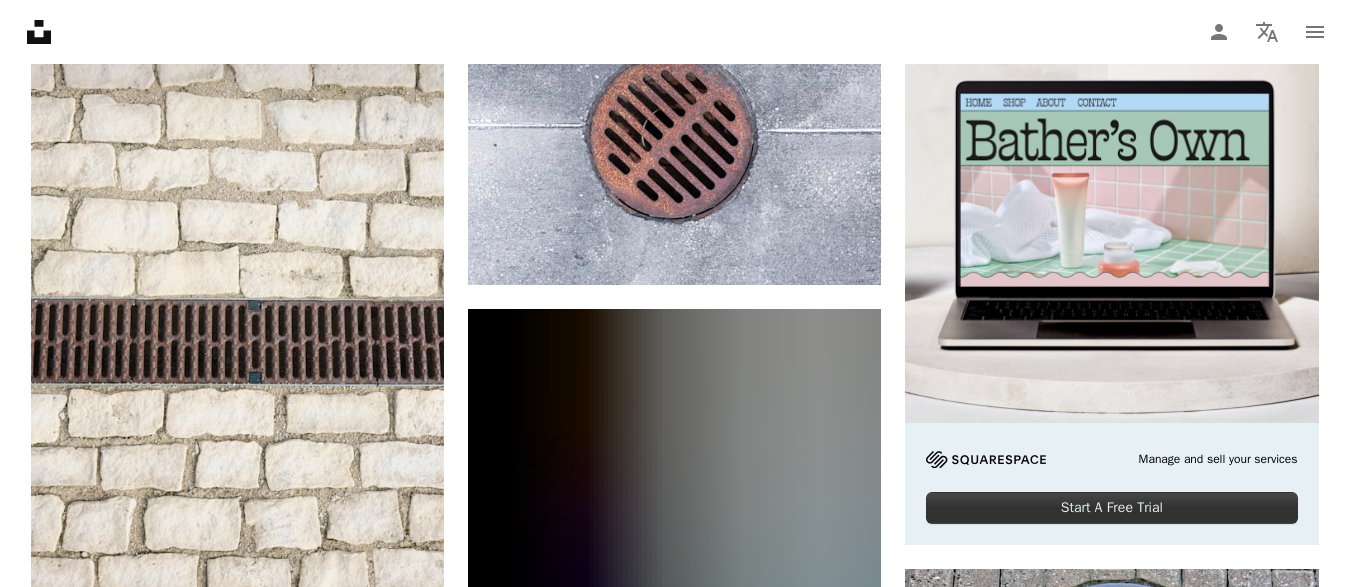 scroll, scrollTop: 0, scrollLeft: 0, axis: both 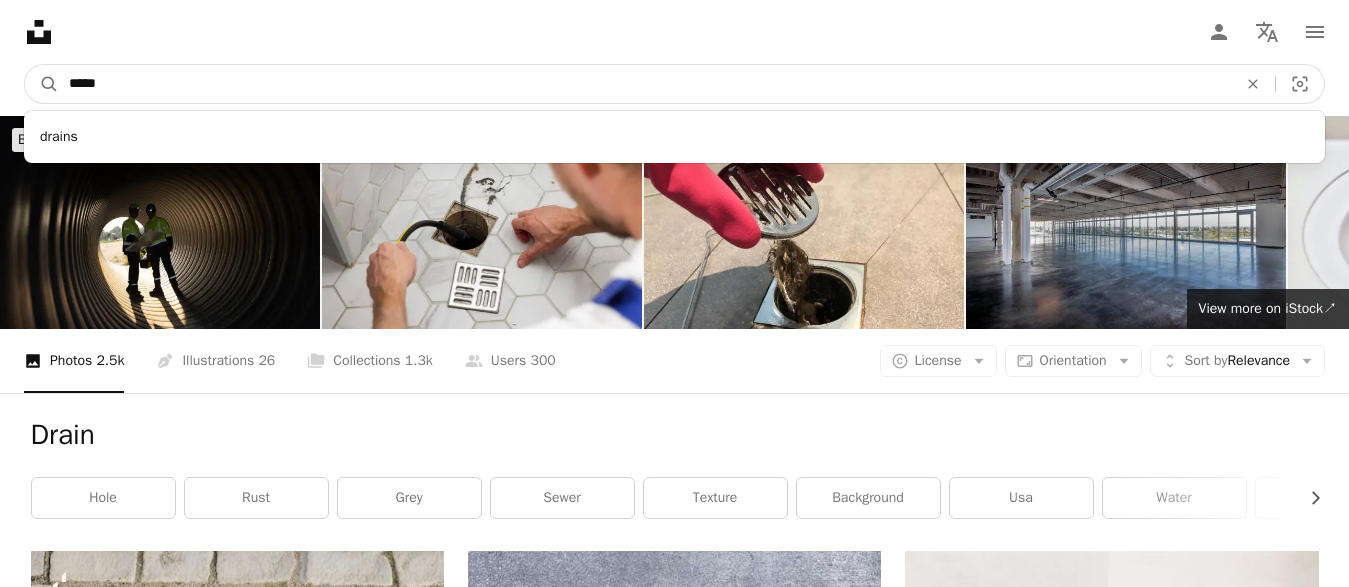 drag, startPoint x: 114, startPoint y: 84, endPoint x: 66, endPoint y: 77, distance: 48.507732 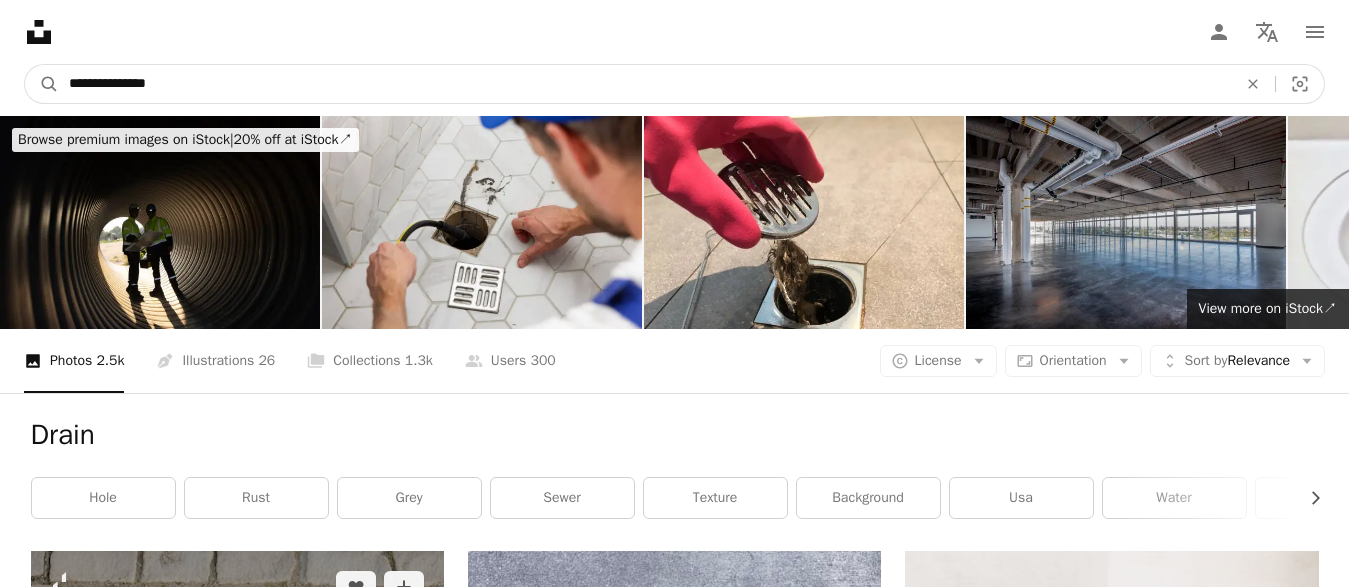 type on "**********" 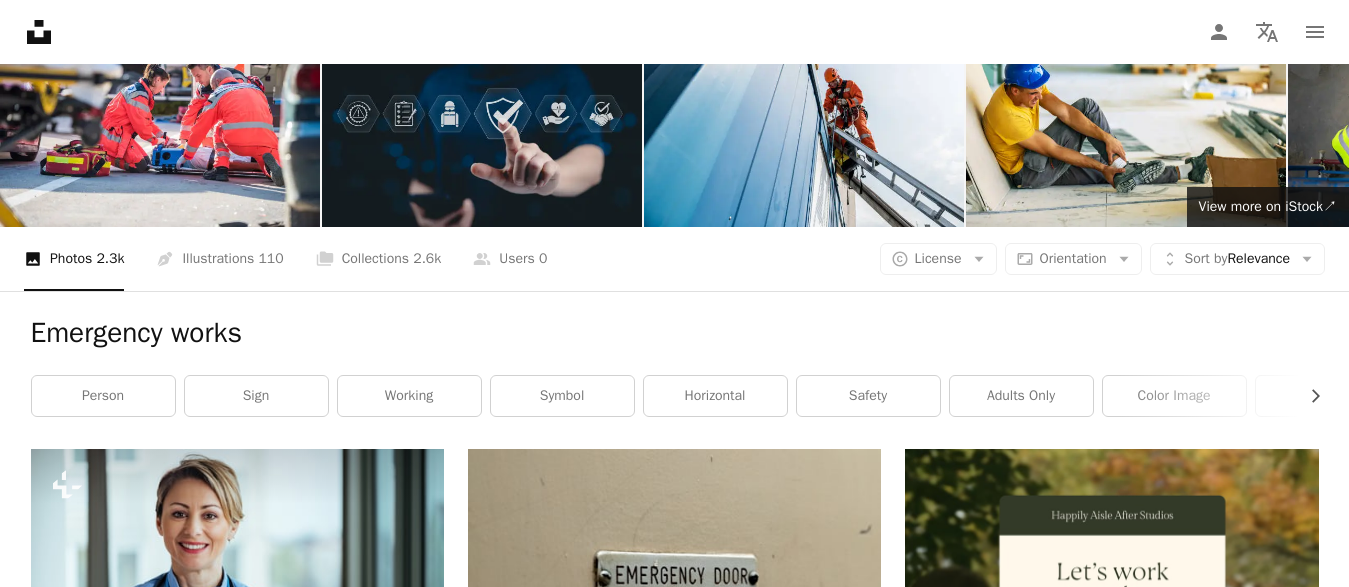 scroll, scrollTop: 0, scrollLeft: 0, axis: both 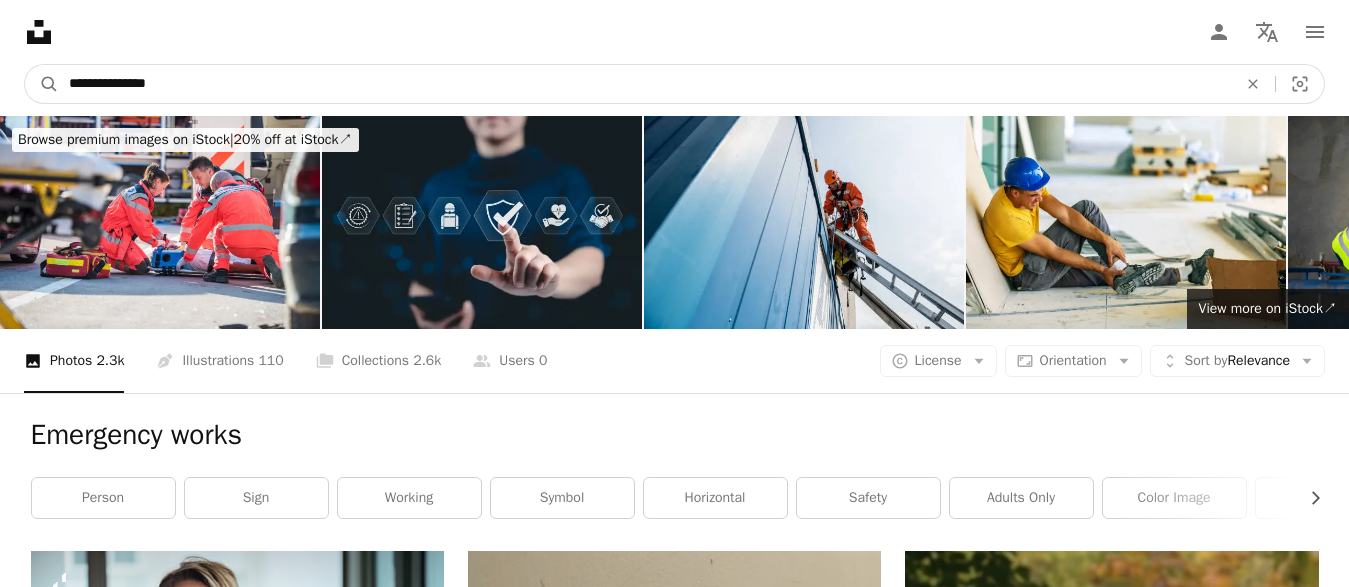drag, startPoint x: 198, startPoint y: 83, endPoint x: 63, endPoint y: 80, distance: 135.03333 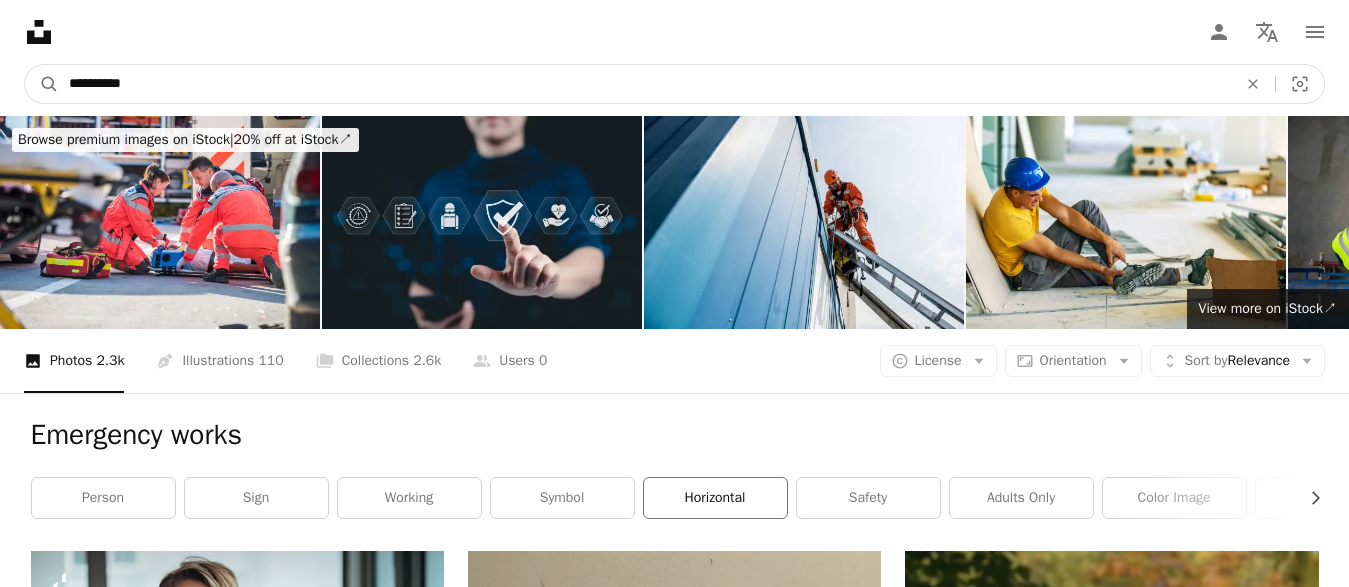 type on "**********" 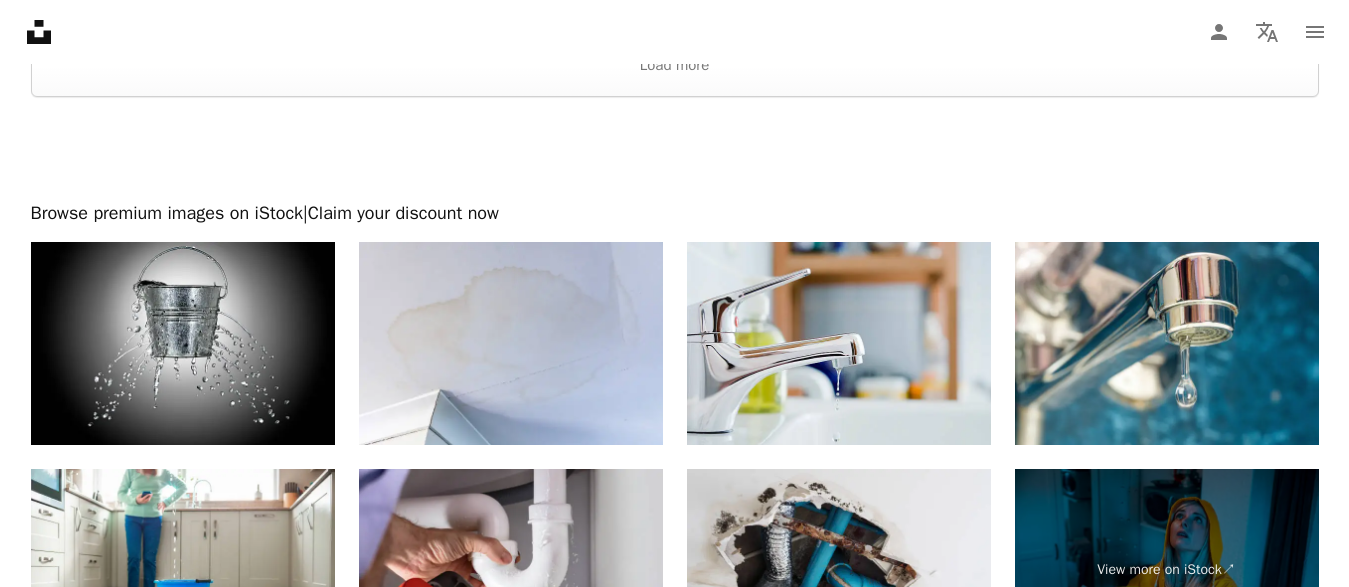 scroll, scrollTop: 3468, scrollLeft: 0, axis: vertical 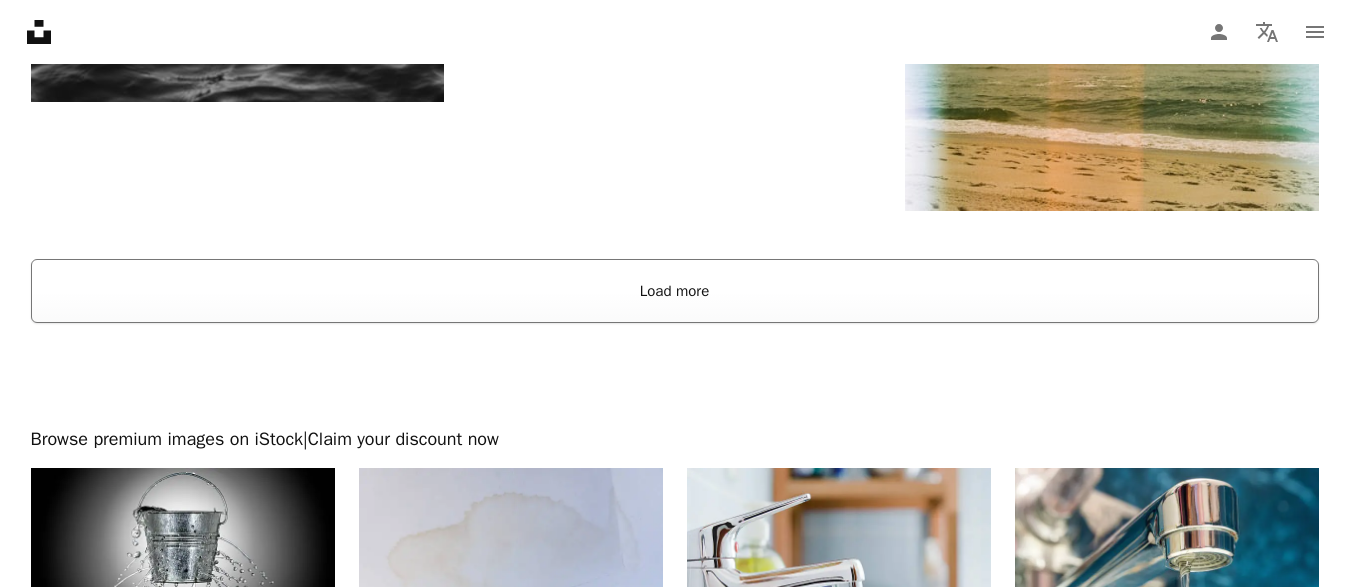 click on "Load more" at bounding box center [675, 291] 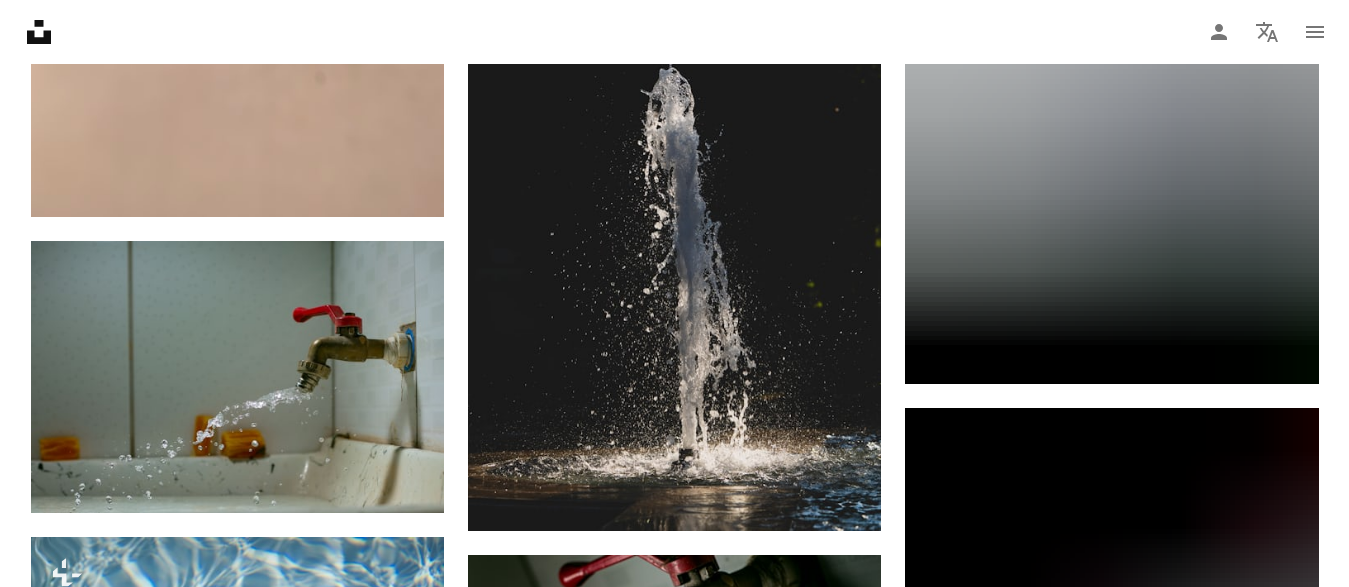 scroll, scrollTop: 13668, scrollLeft: 0, axis: vertical 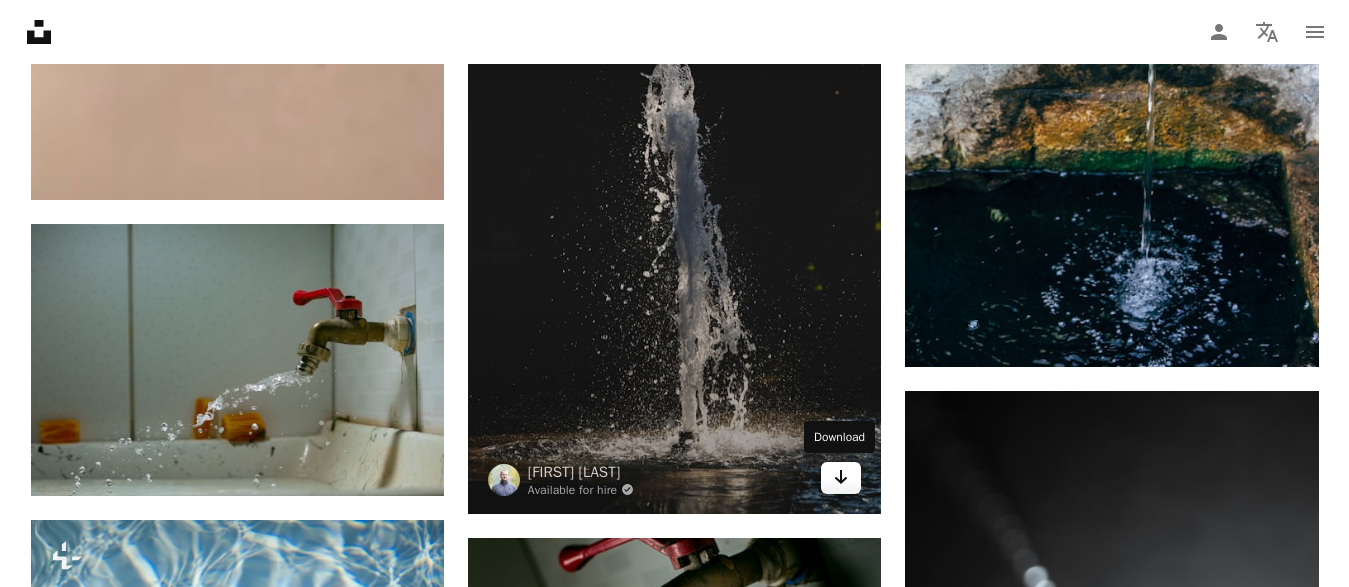 click on "Arrow pointing down" 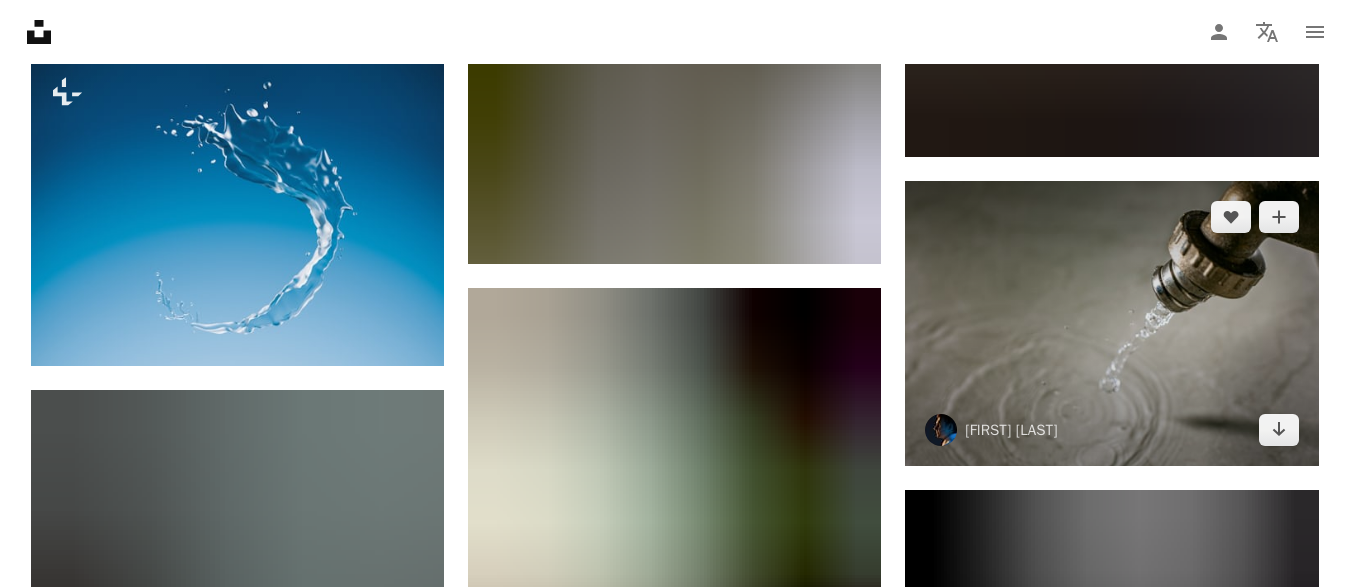 scroll, scrollTop: 10812, scrollLeft: 0, axis: vertical 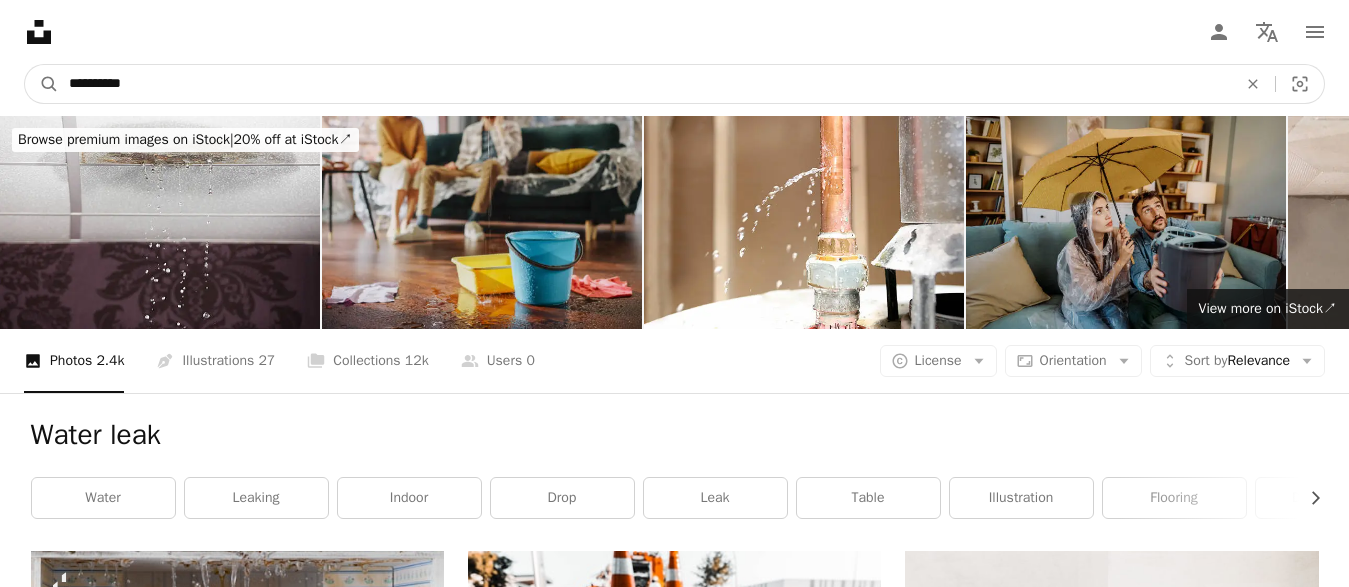 drag, startPoint x: 178, startPoint y: 80, endPoint x: 506, endPoint y: 320, distance: 406.42834 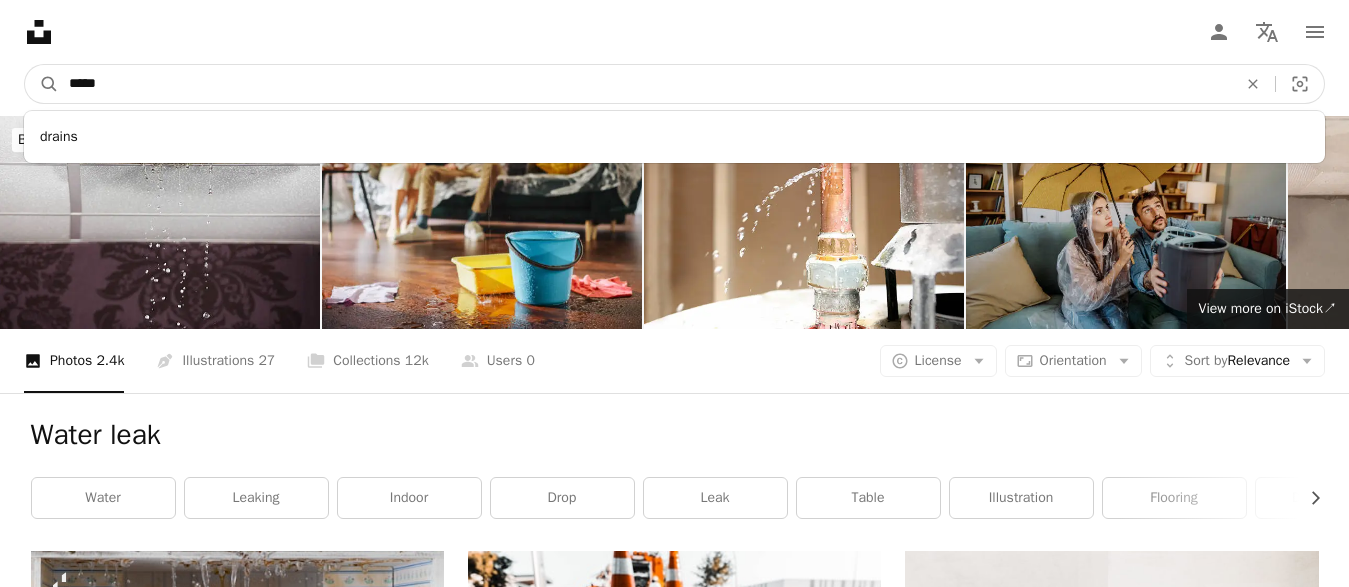 type on "******" 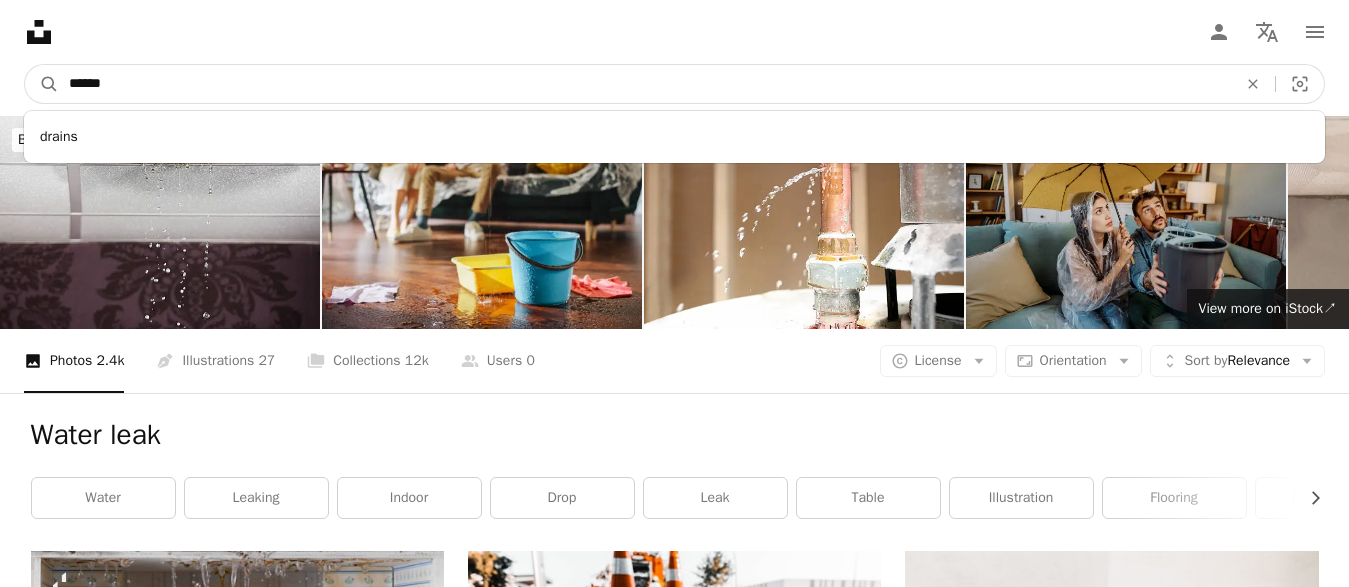 click on "A magnifying glass" at bounding box center (42, 84) 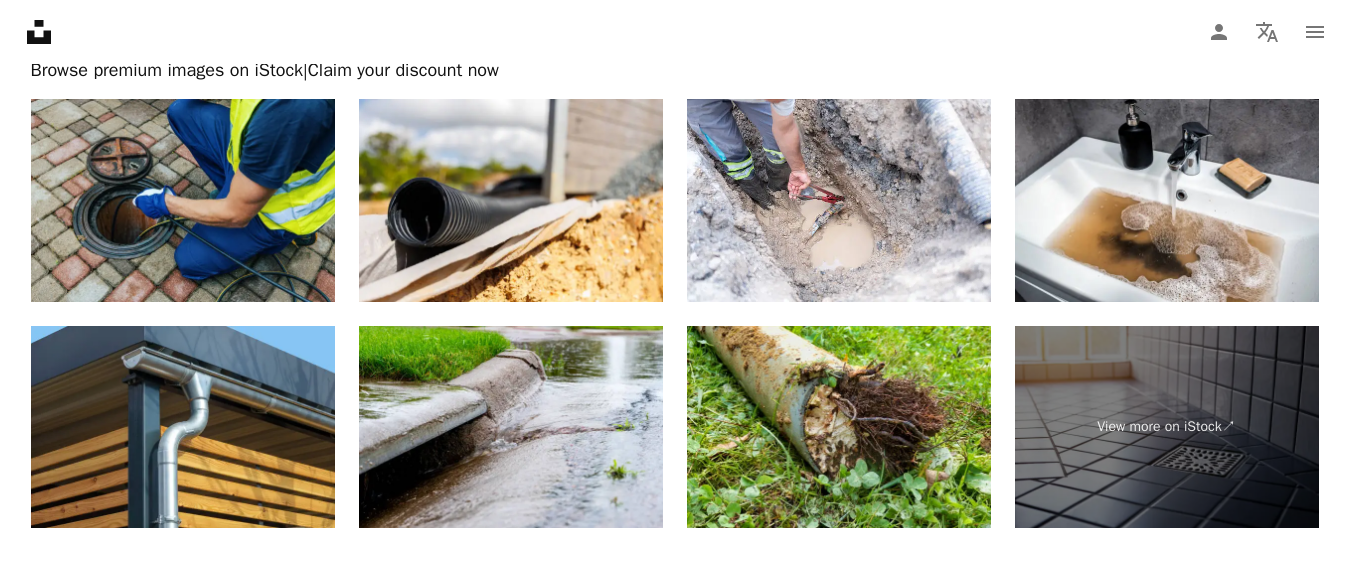 scroll, scrollTop: 3366, scrollLeft: 0, axis: vertical 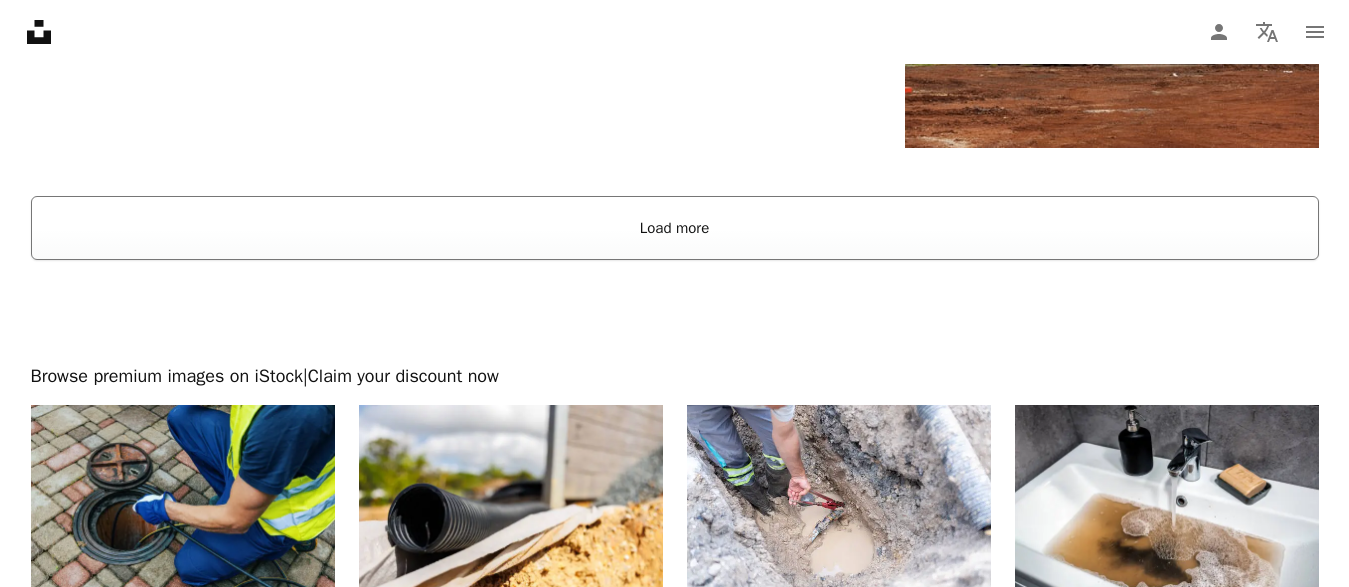 click on "Load more" at bounding box center (675, 228) 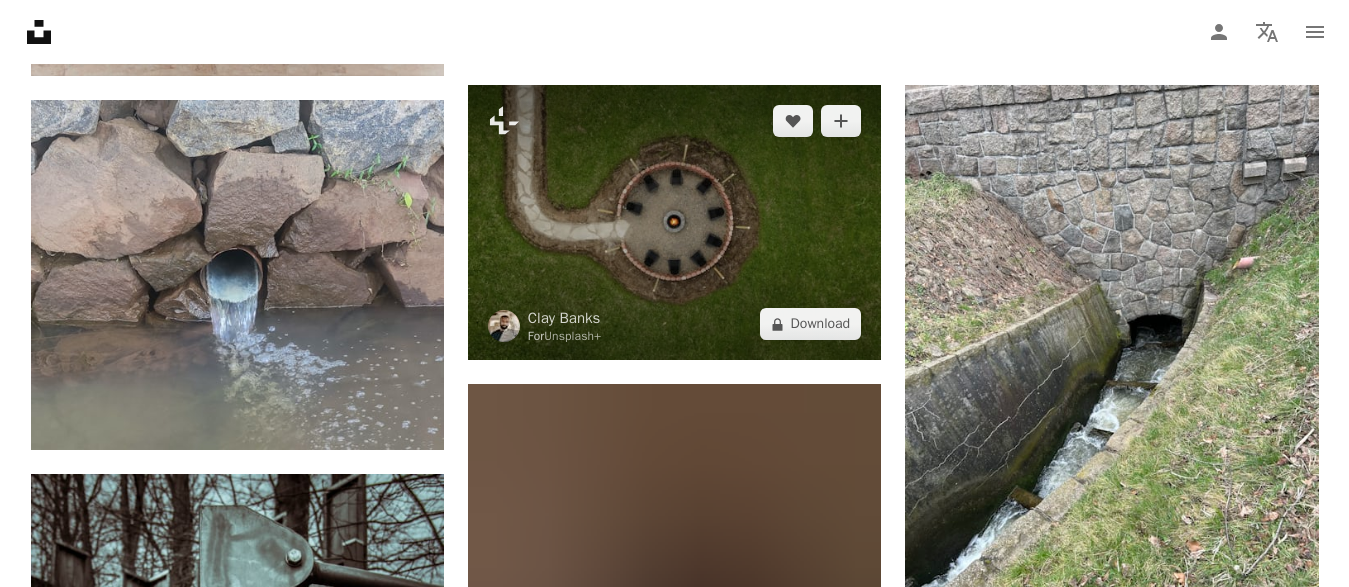 scroll, scrollTop: 4794, scrollLeft: 0, axis: vertical 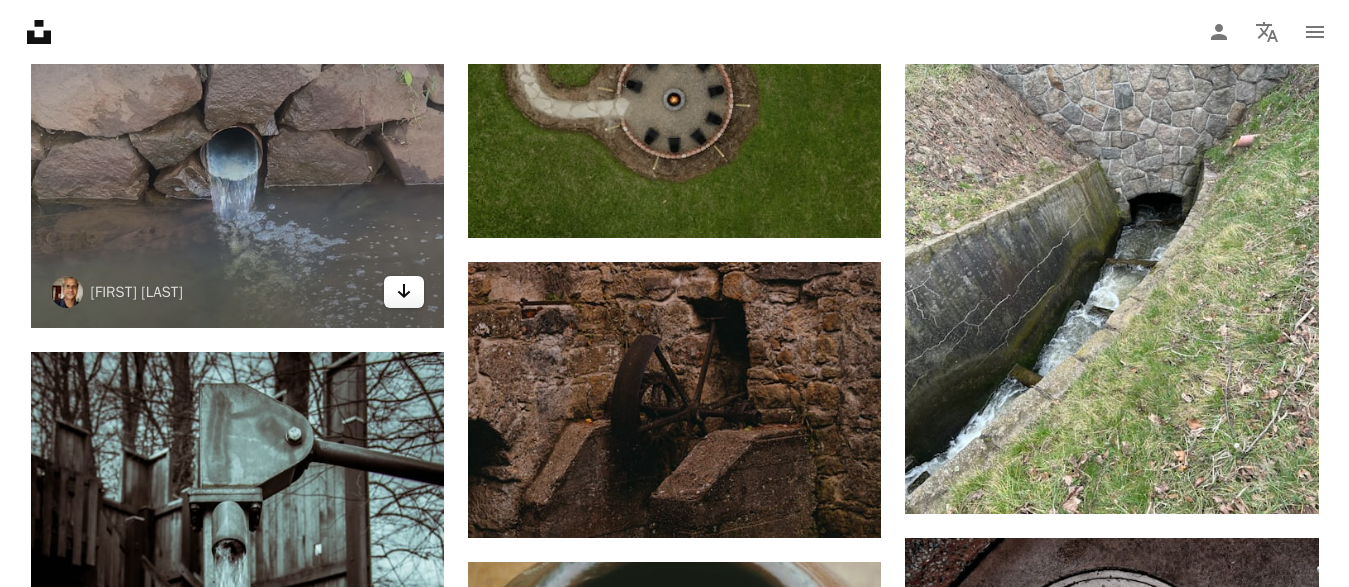 click 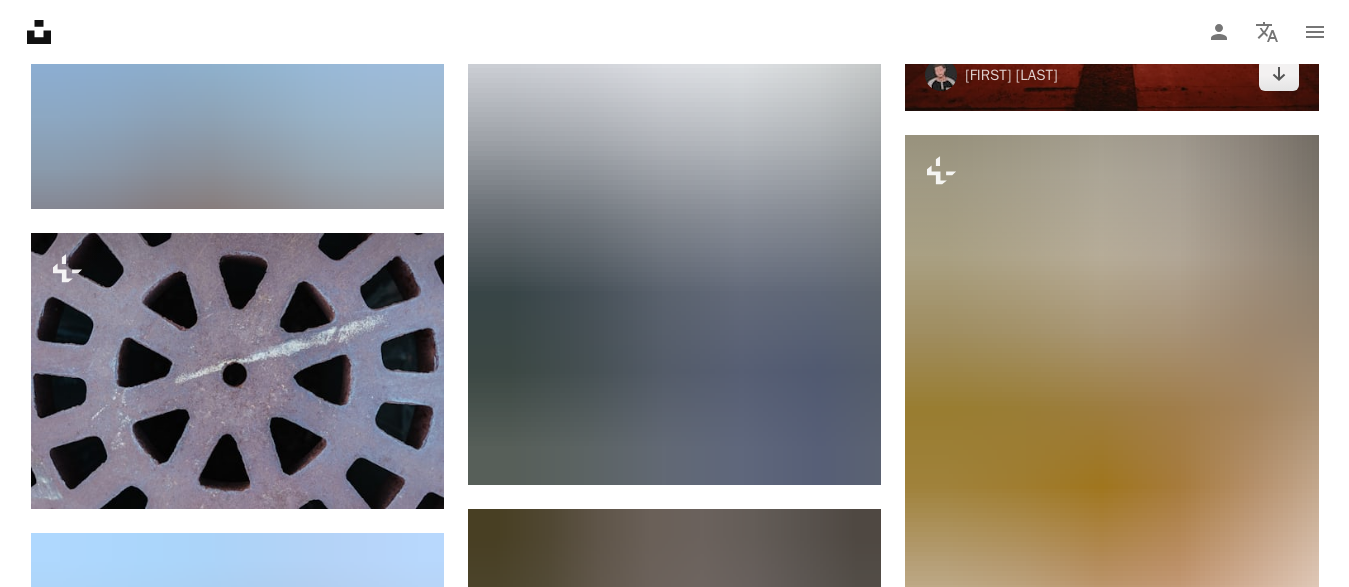 scroll, scrollTop: 1530, scrollLeft: 0, axis: vertical 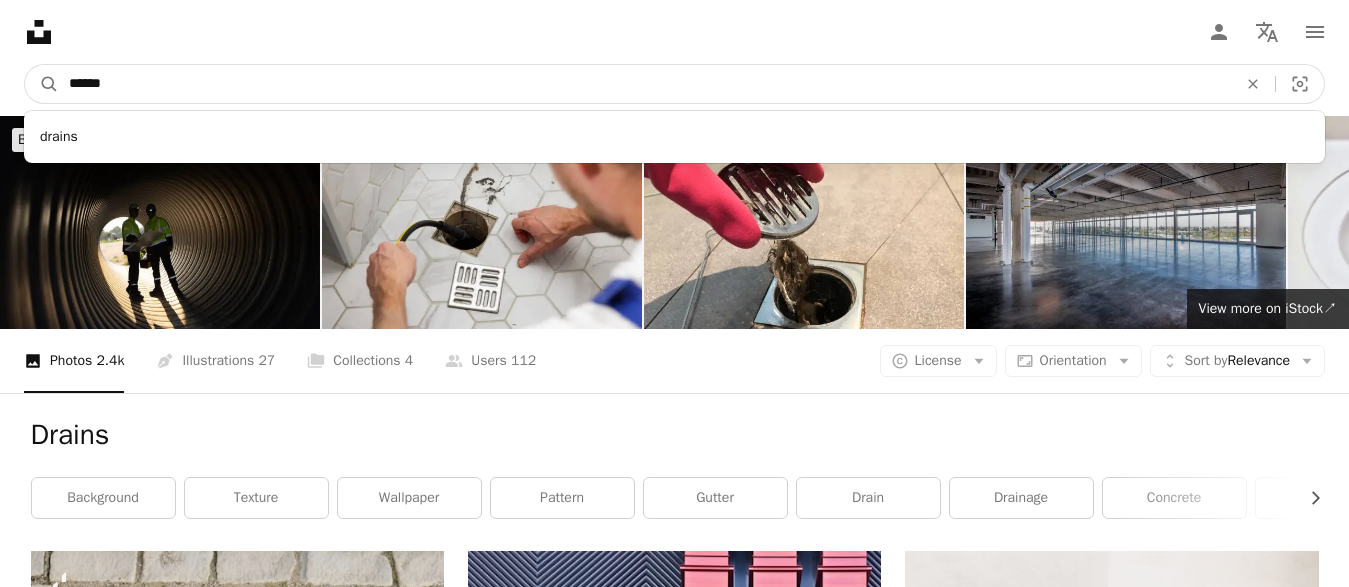 drag, startPoint x: 129, startPoint y: 87, endPoint x: 53, endPoint y: 87, distance: 76 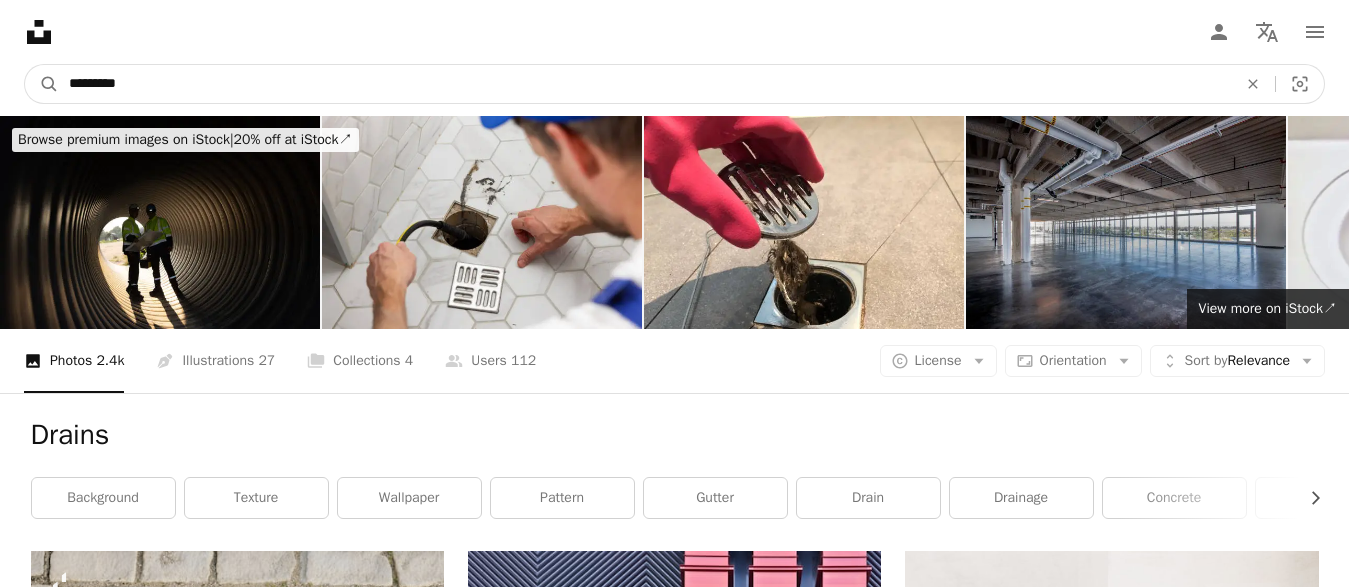 type on "*********" 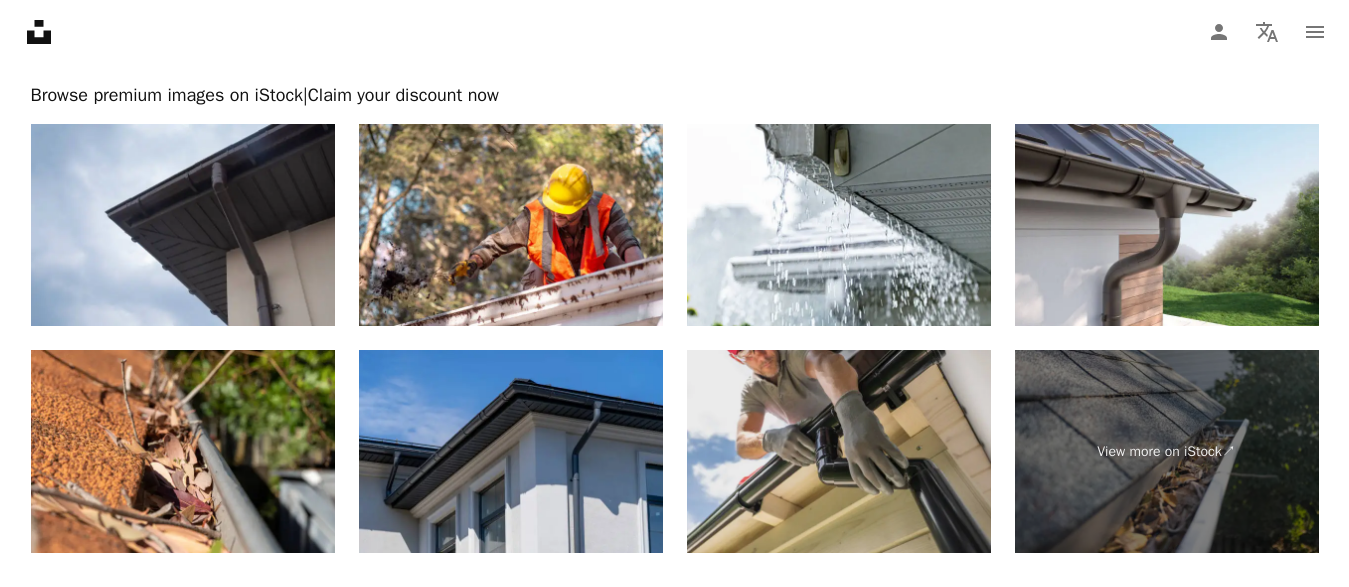 scroll, scrollTop: 3570, scrollLeft: 0, axis: vertical 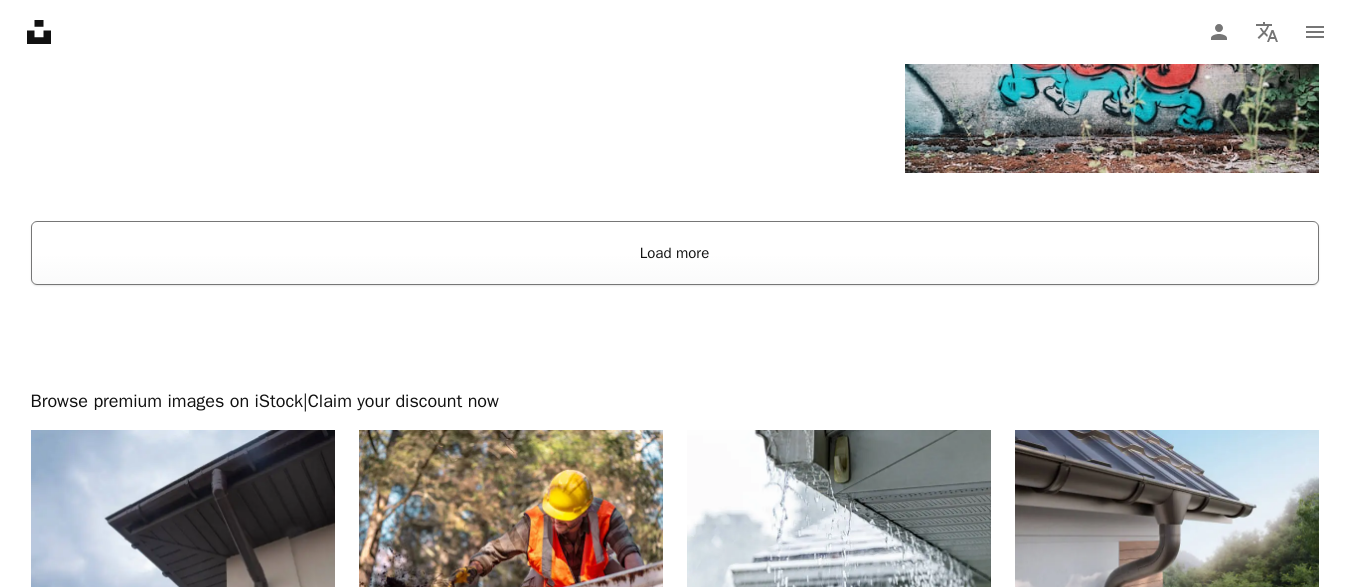 click on "Load more" at bounding box center (675, 253) 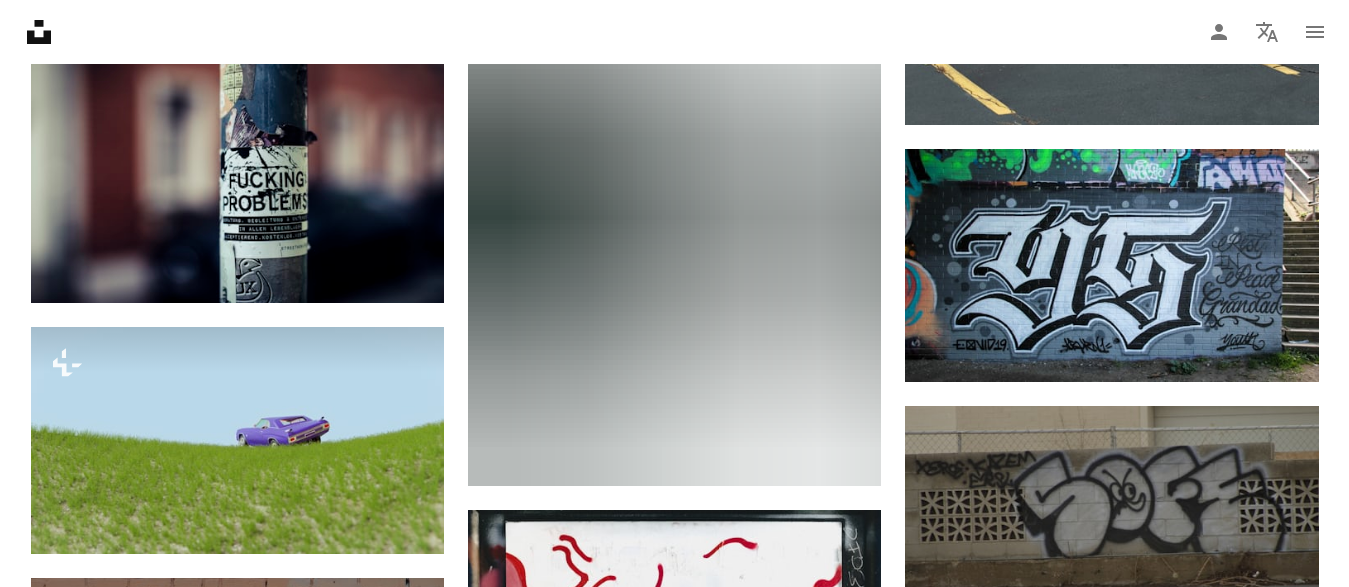 scroll, scrollTop: 6630, scrollLeft: 0, axis: vertical 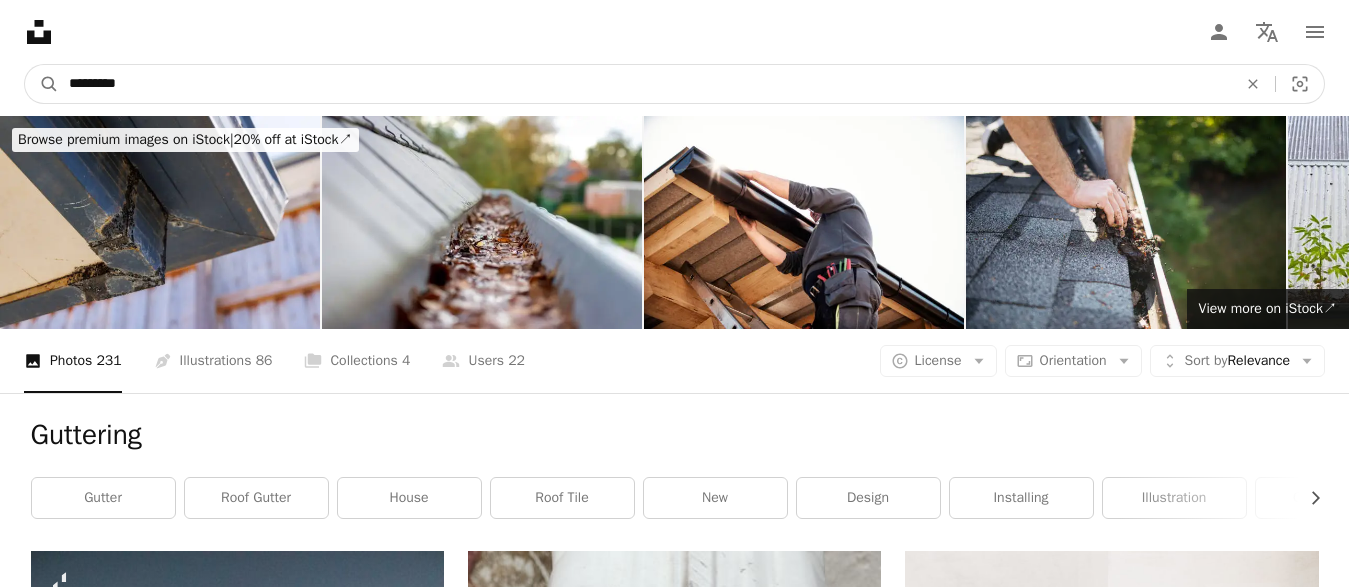 click on "*********" at bounding box center [645, 84] 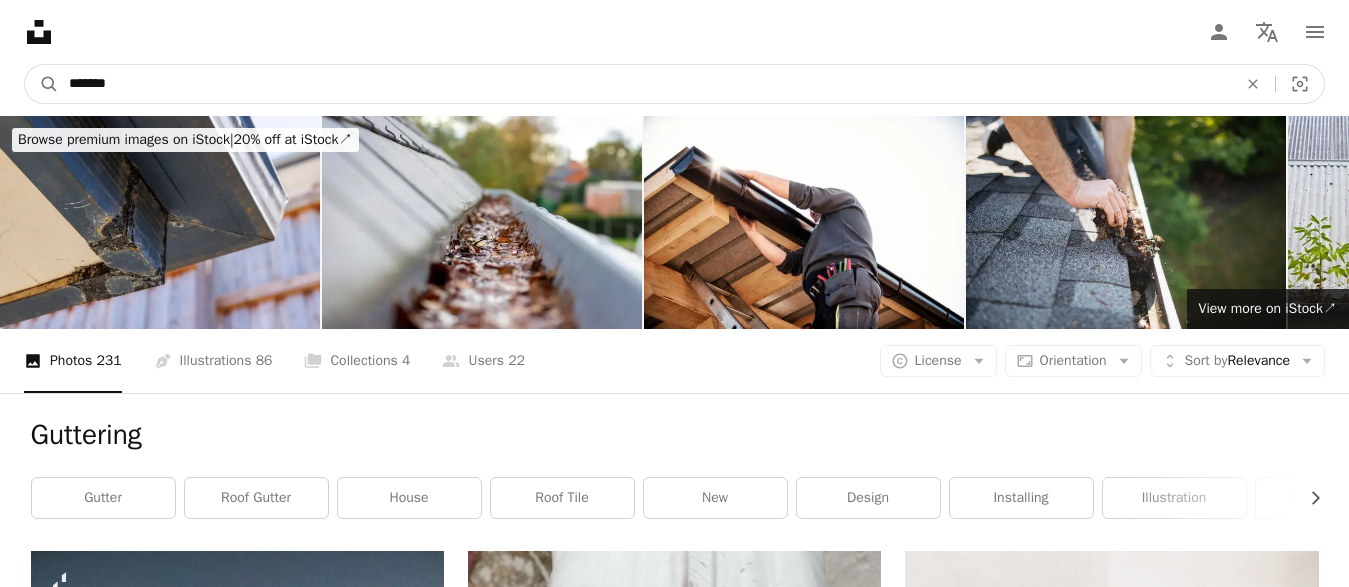 click on "*******" at bounding box center (645, 84) 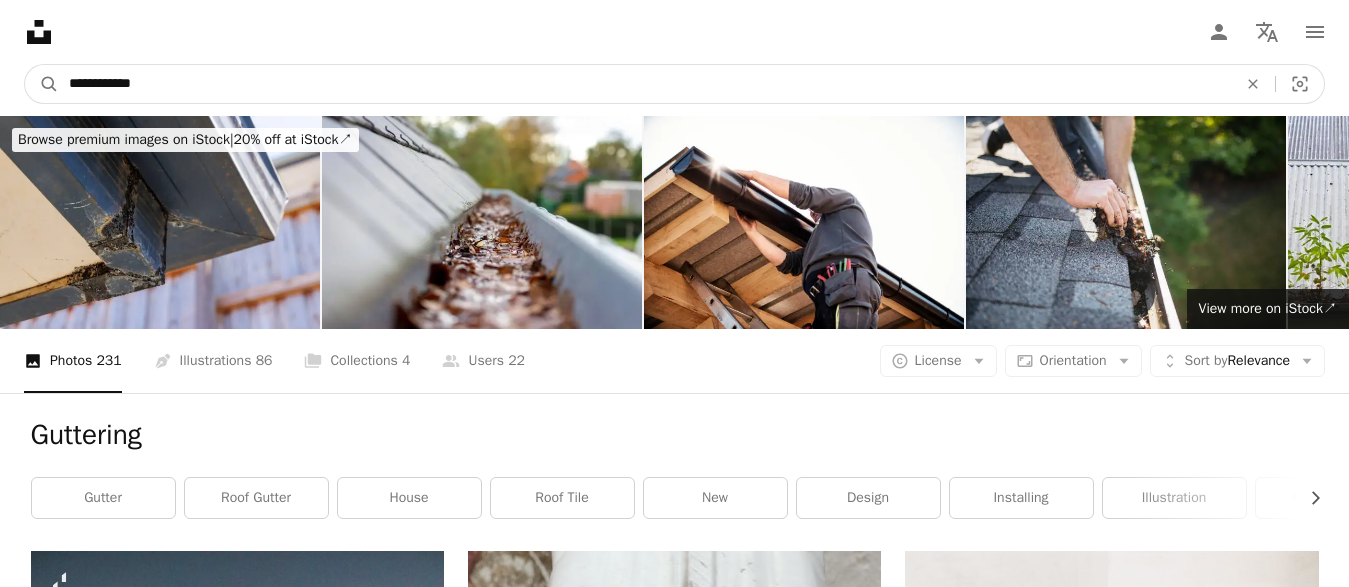 click on "**********" at bounding box center (645, 84) 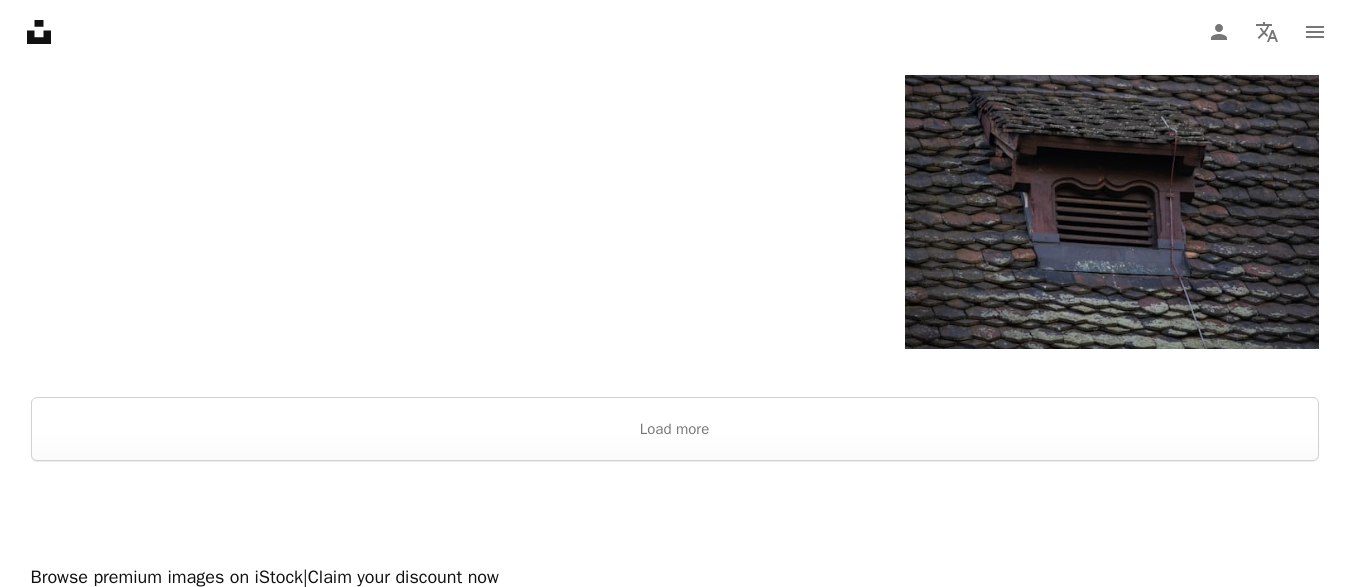 scroll, scrollTop: 3468, scrollLeft: 0, axis: vertical 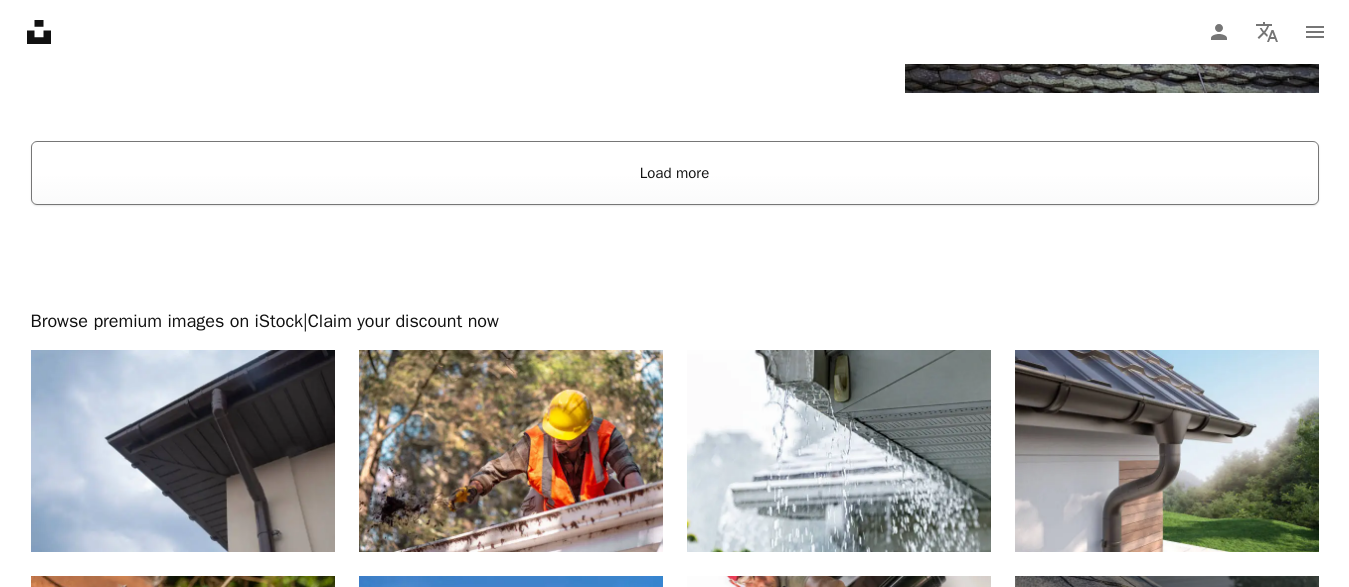click on "Load more" at bounding box center (675, 173) 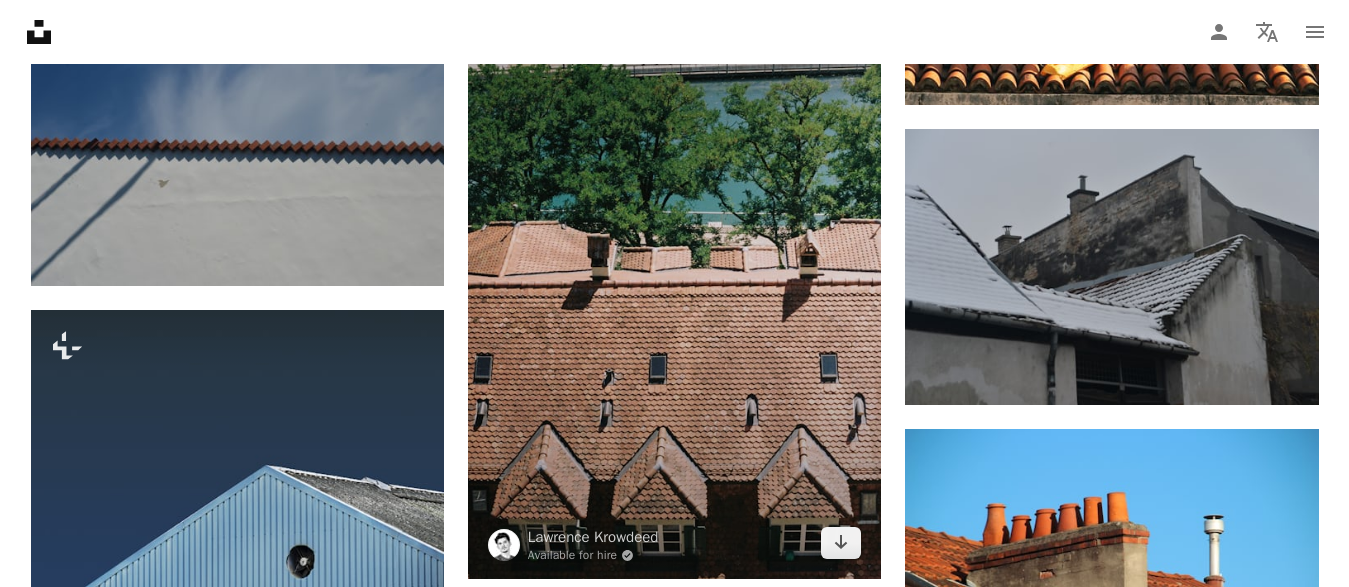 scroll, scrollTop: 11832, scrollLeft: 0, axis: vertical 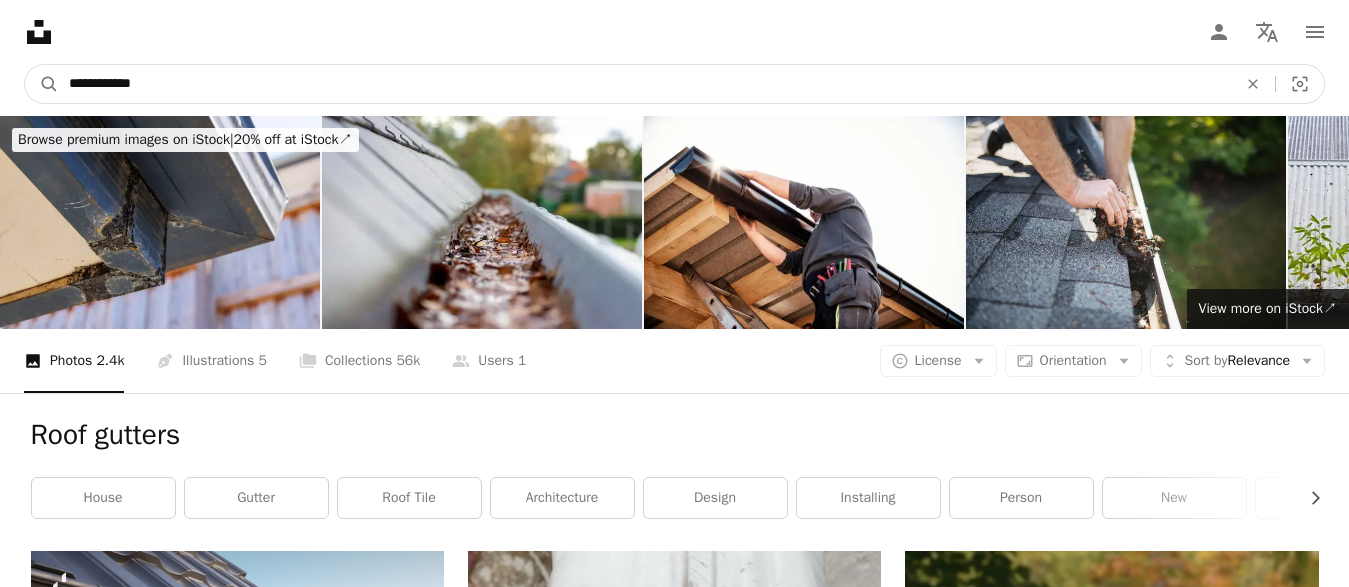 drag, startPoint x: 97, startPoint y: 84, endPoint x: 0, endPoint y: 82, distance: 97.020615 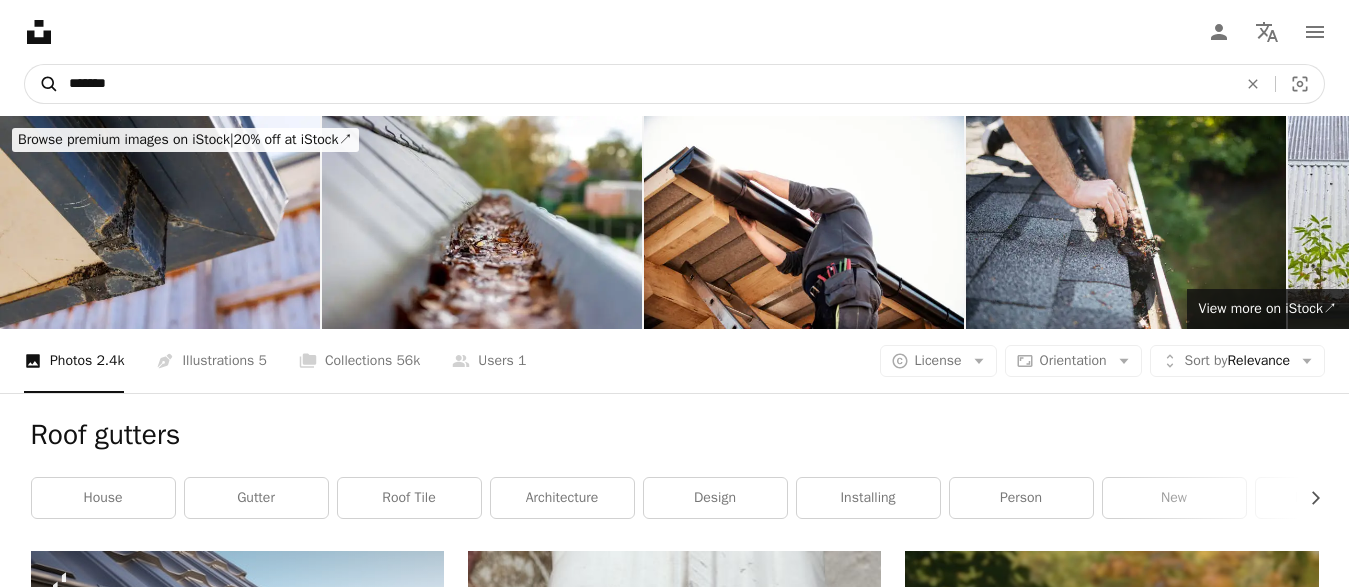 type on "*******" 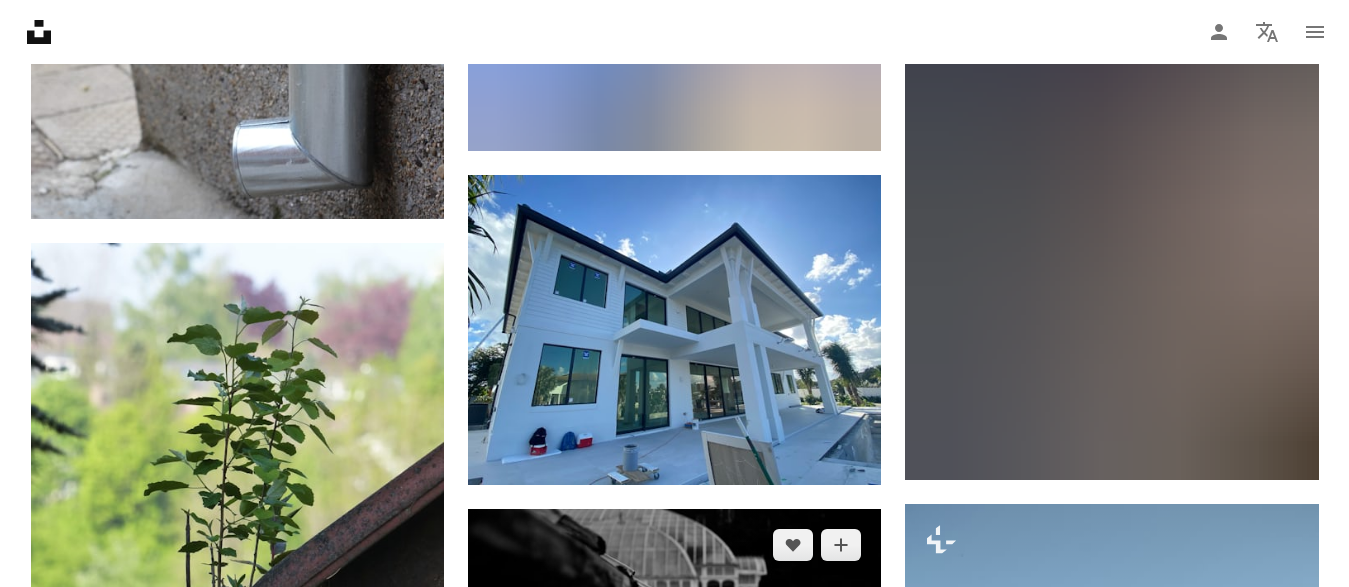 scroll, scrollTop: 1530, scrollLeft: 0, axis: vertical 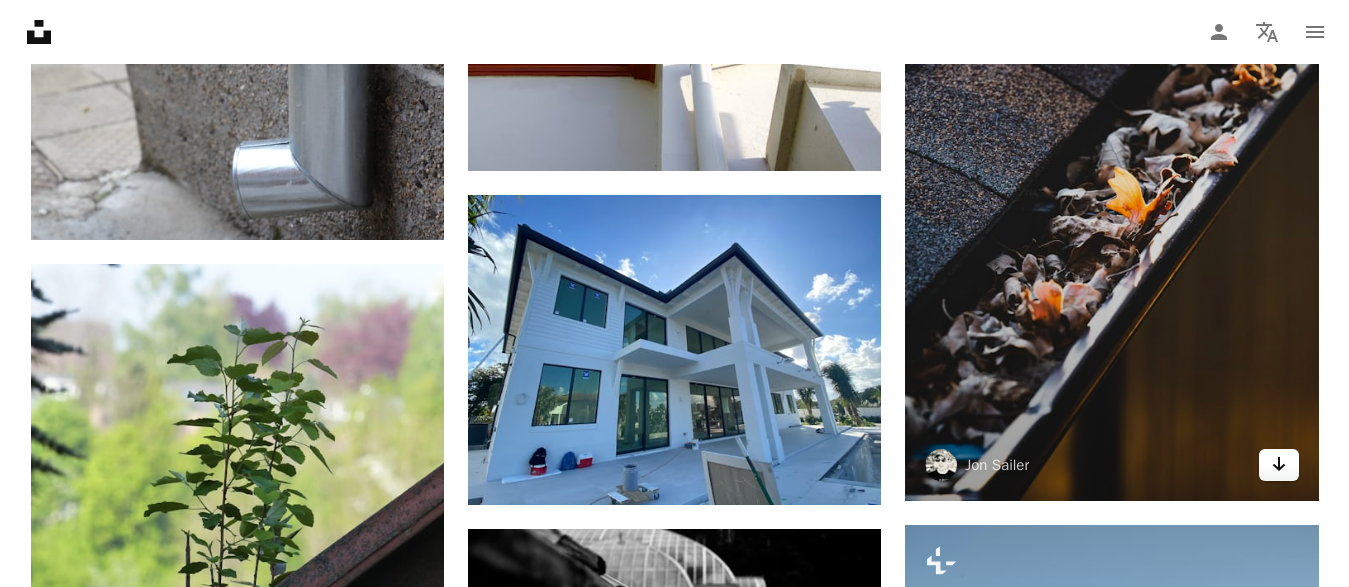 click on "Arrow pointing down" 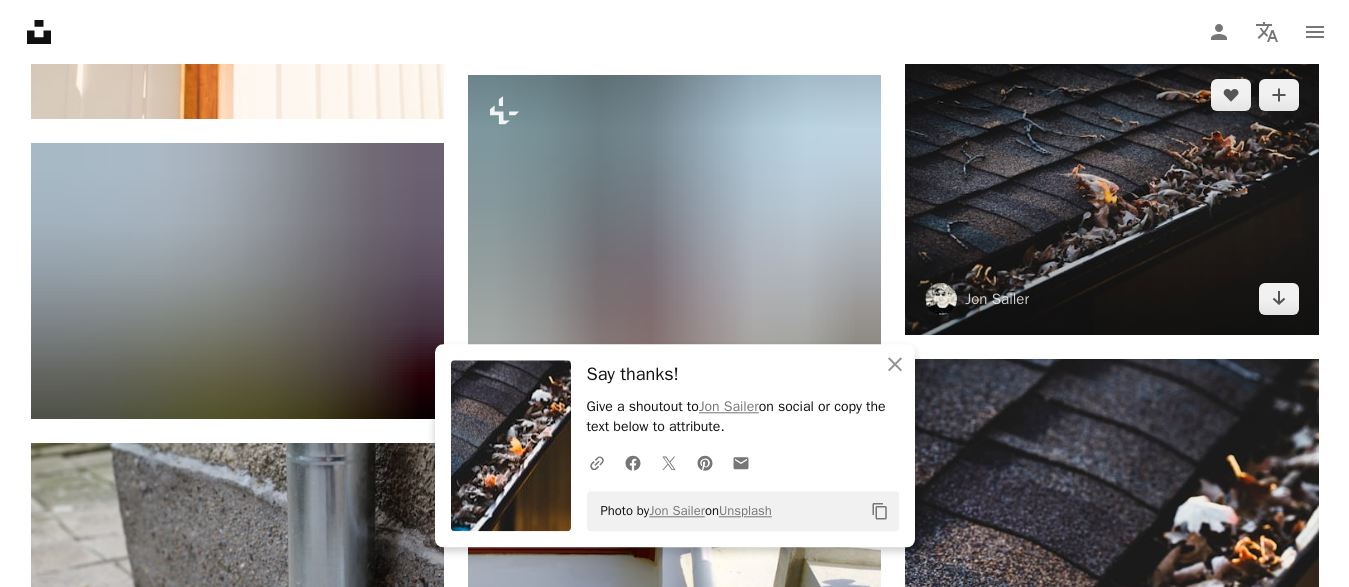scroll, scrollTop: 1020, scrollLeft: 0, axis: vertical 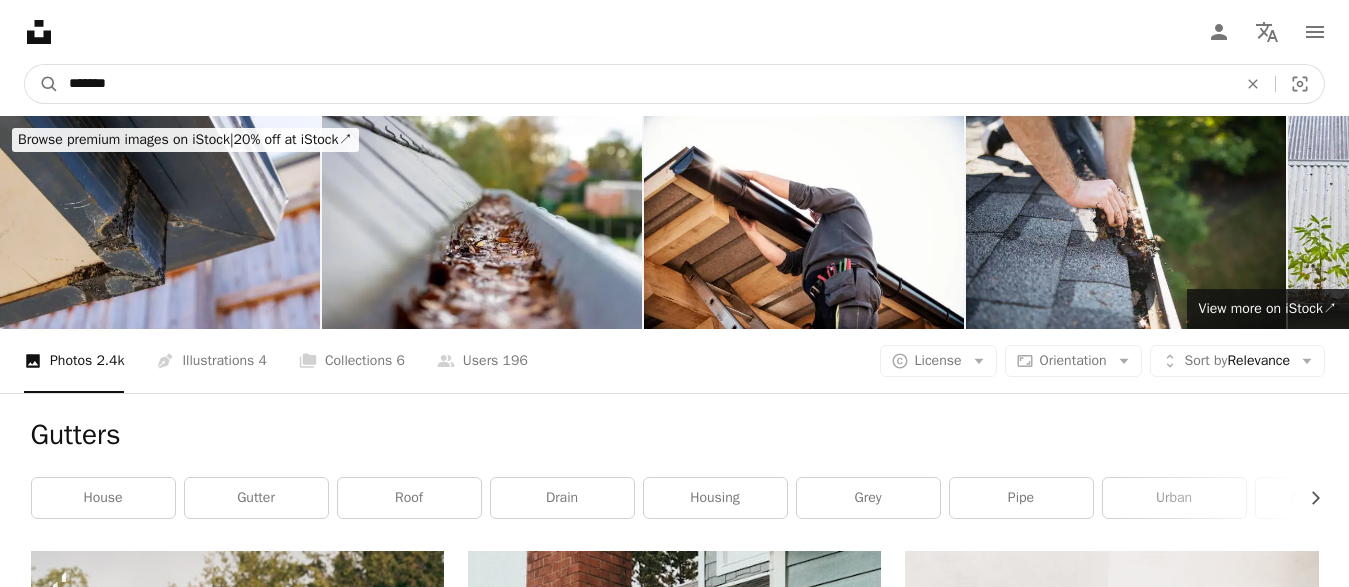 click on "*******" at bounding box center [645, 84] 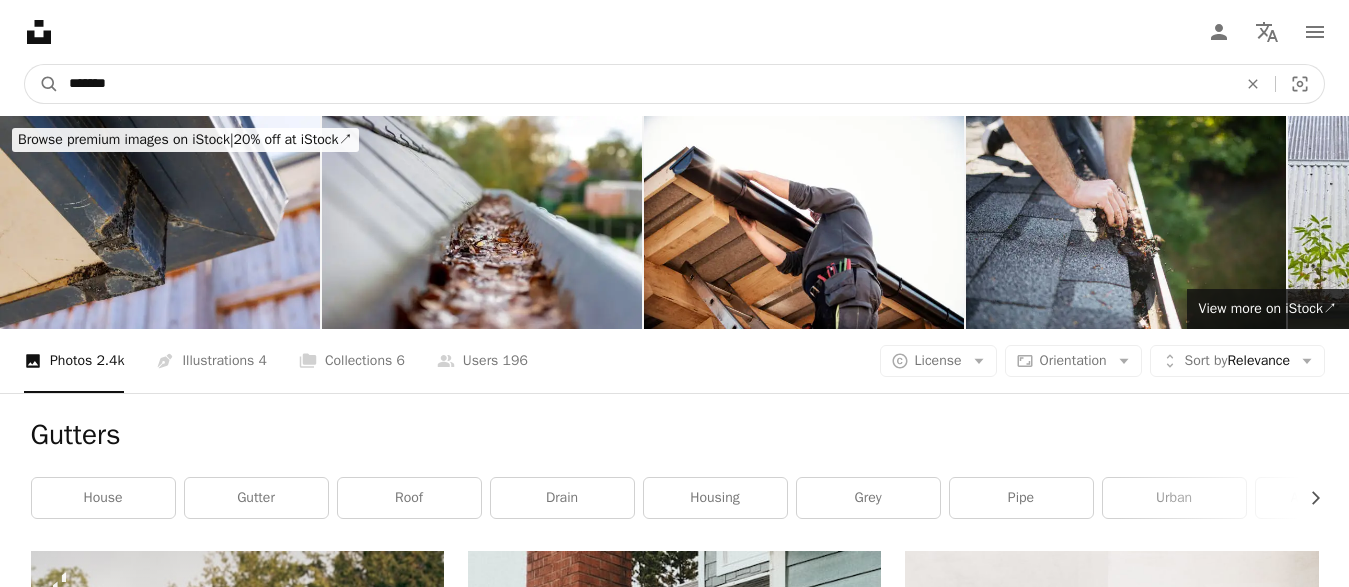 drag, startPoint x: 133, startPoint y: 84, endPoint x: 72, endPoint y: 79, distance: 61.204575 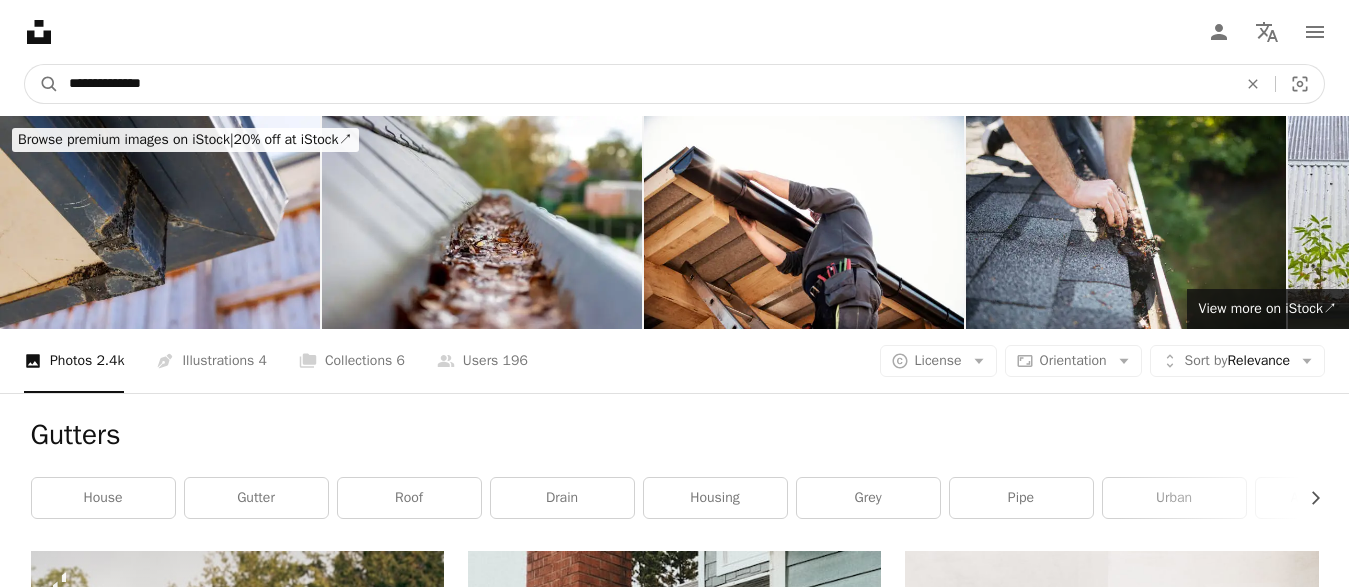 type on "**********" 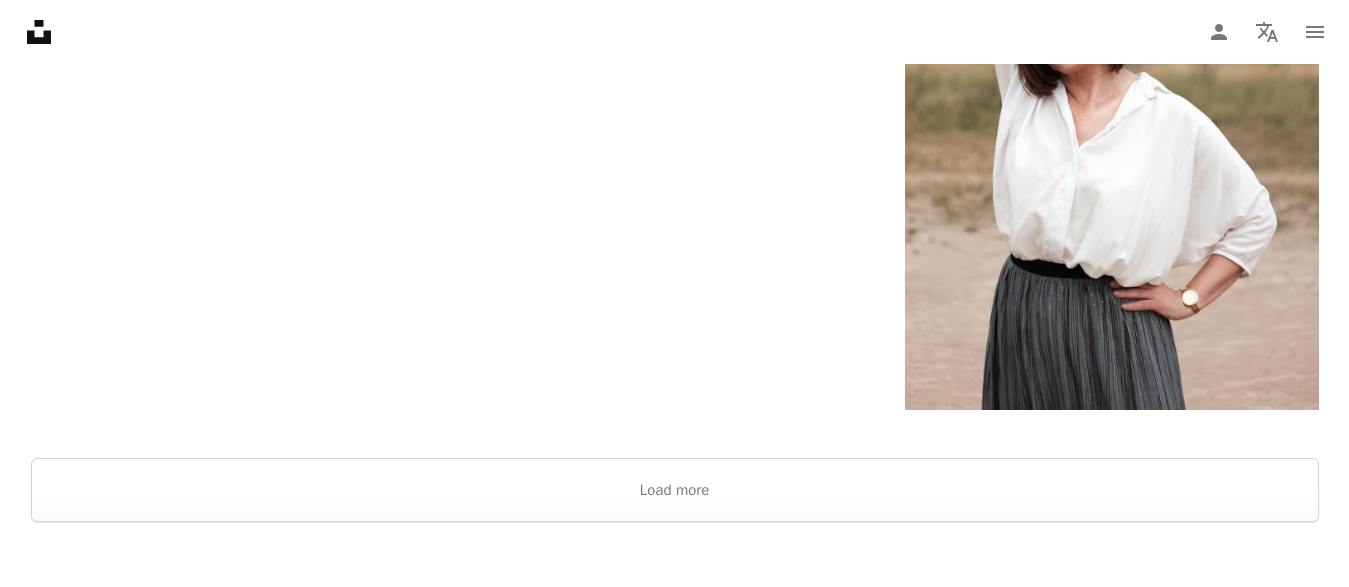scroll, scrollTop: 4080, scrollLeft: 0, axis: vertical 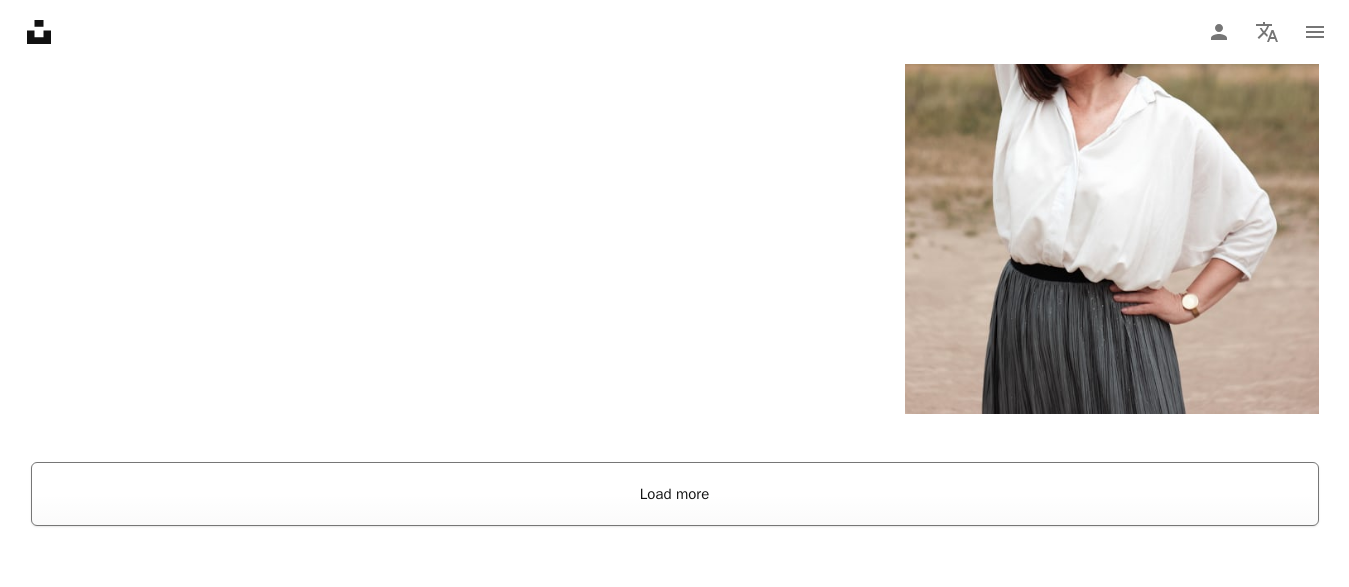 click on "Load more" at bounding box center [675, 494] 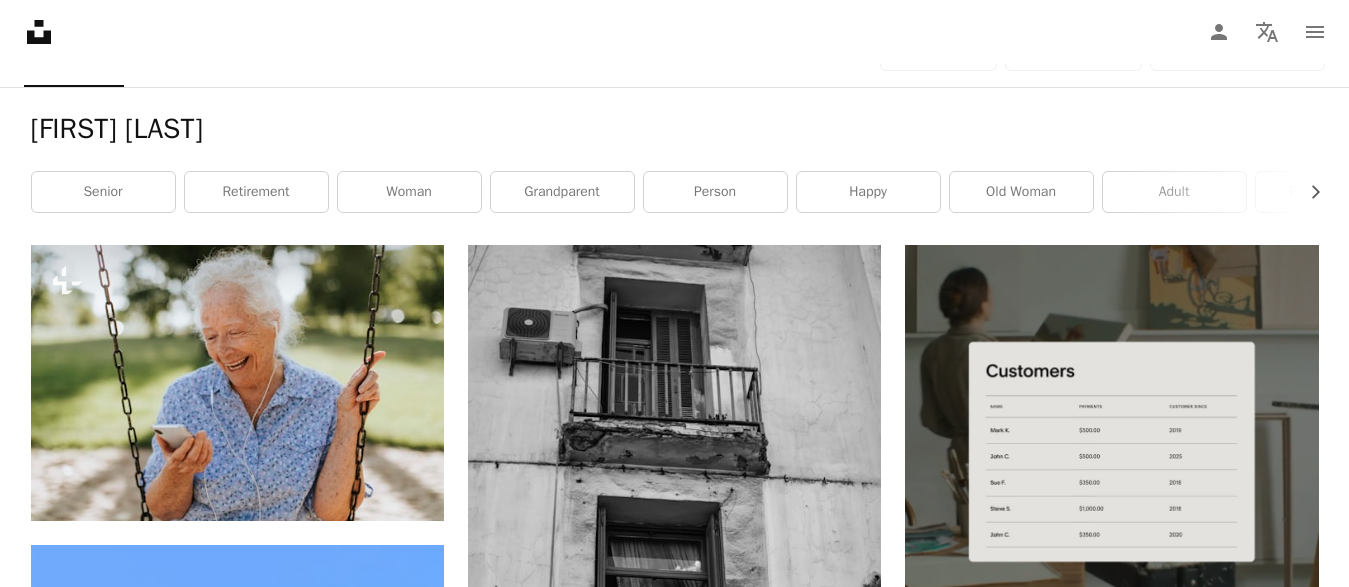 scroll, scrollTop: 0, scrollLeft: 0, axis: both 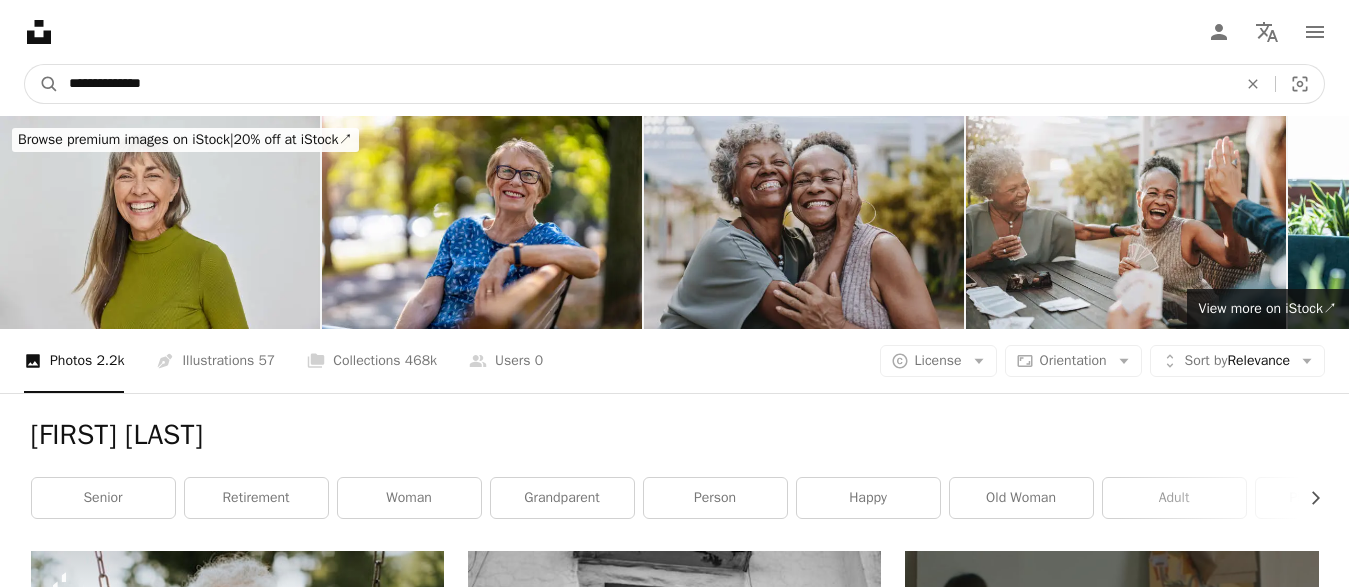 drag, startPoint x: 168, startPoint y: 88, endPoint x: 113, endPoint y: 80, distance: 55.578773 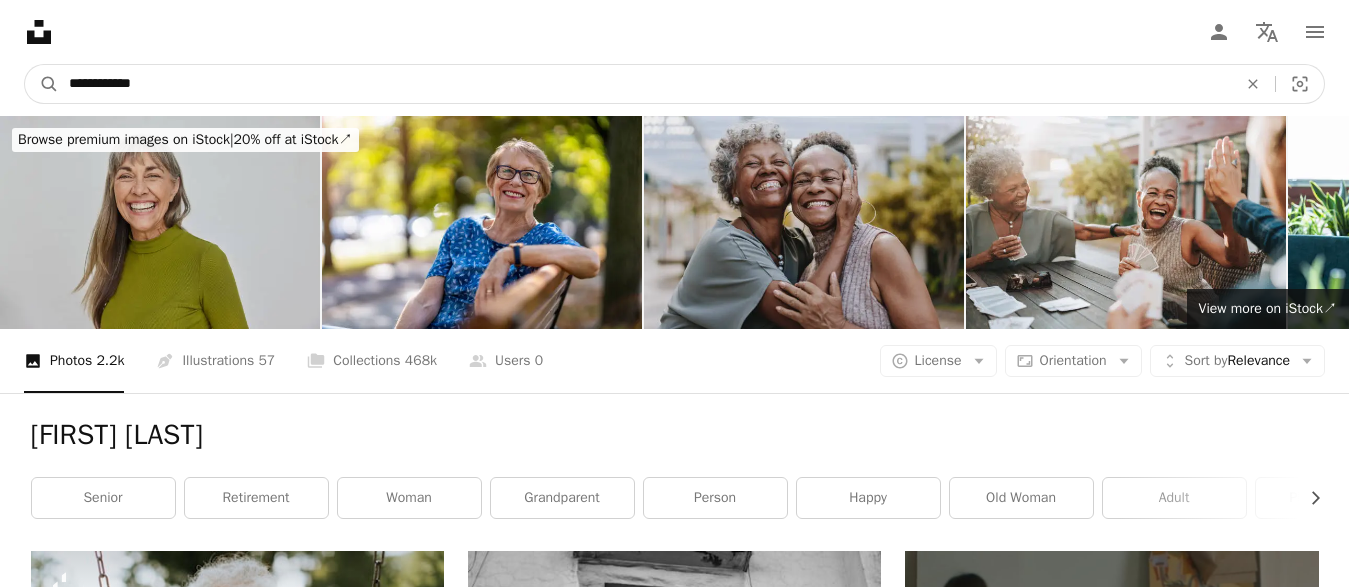 type on "**********" 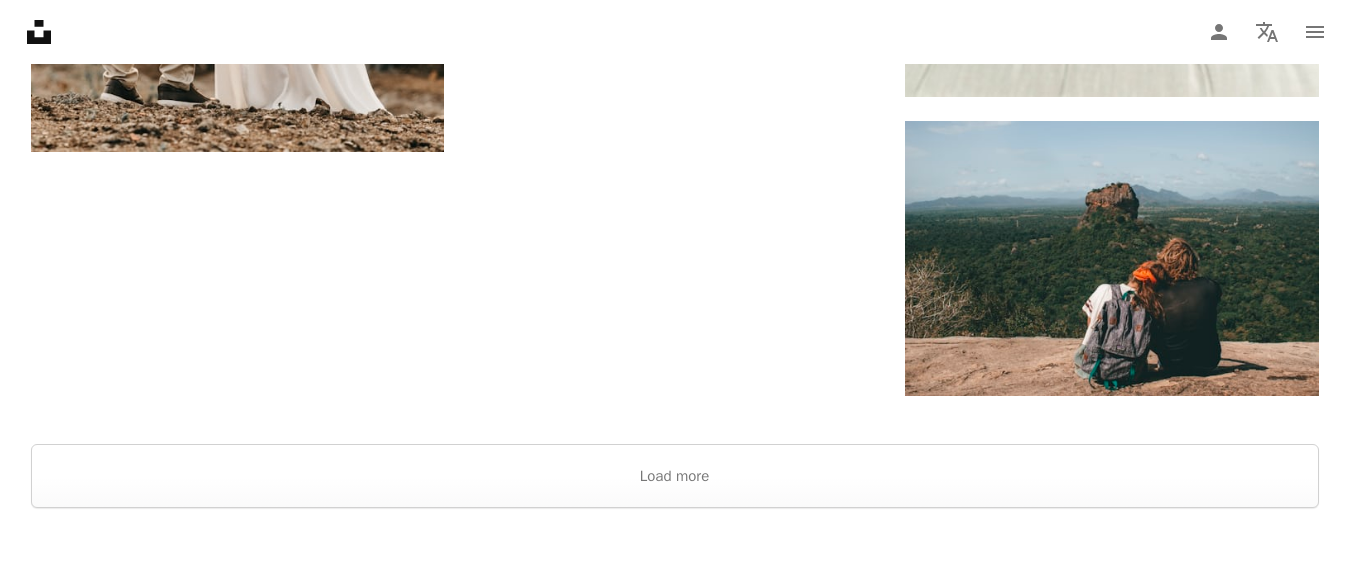 scroll, scrollTop: 3774, scrollLeft: 0, axis: vertical 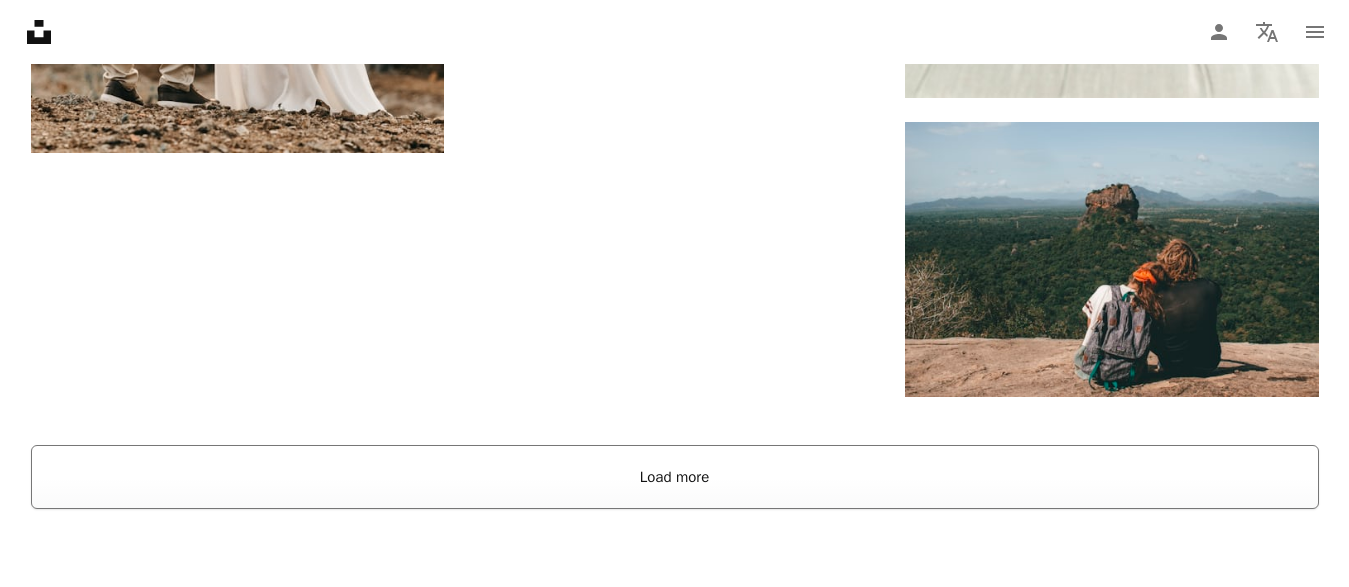 click on "Load more" at bounding box center (675, 477) 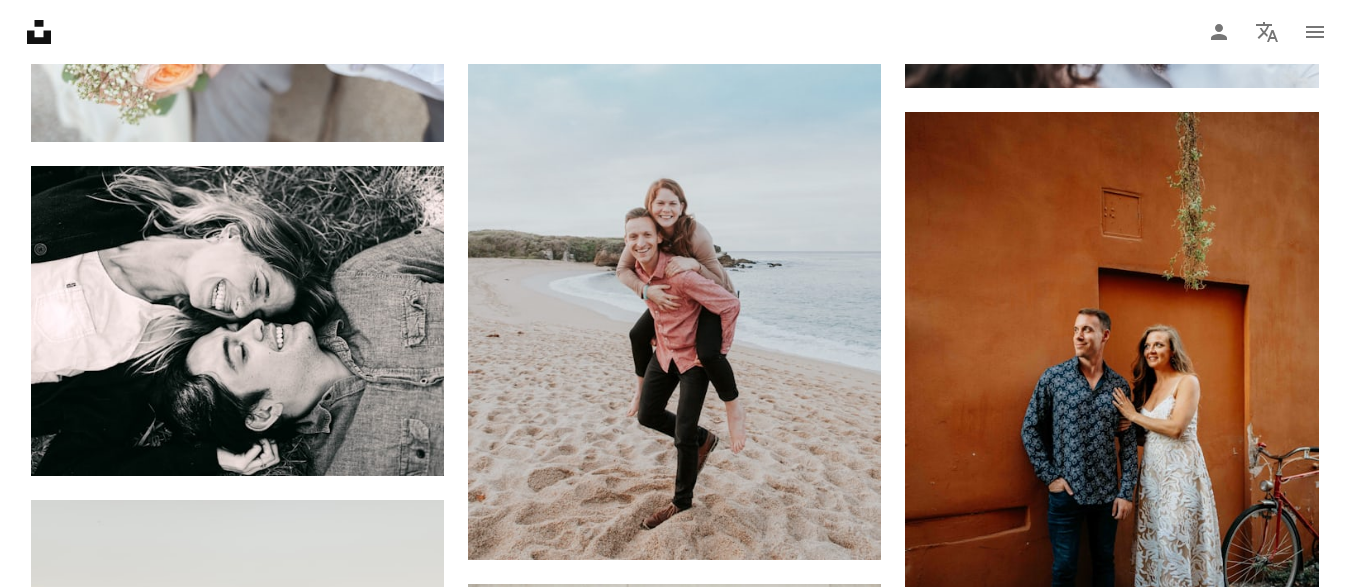 scroll, scrollTop: 9282, scrollLeft: 0, axis: vertical 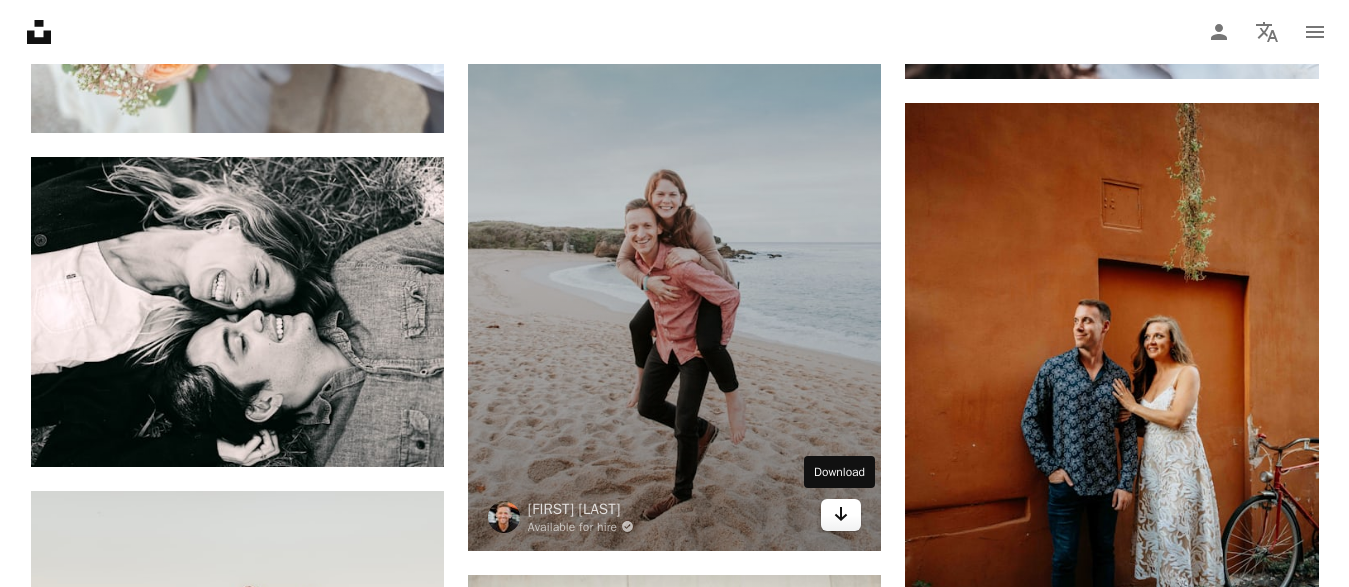 click on "Arrow pointing down" 